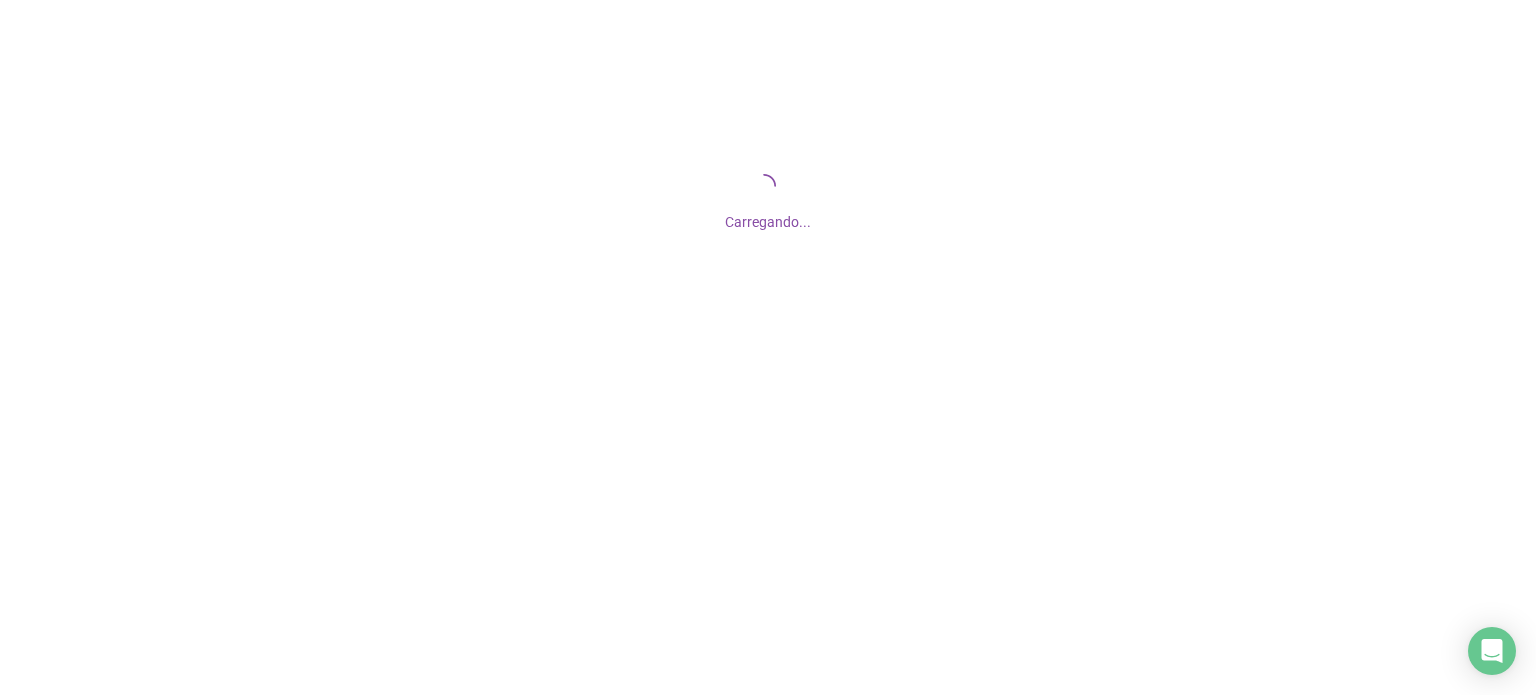 scroll, scrollTop: 0, scrollLeft: 0, axis: both 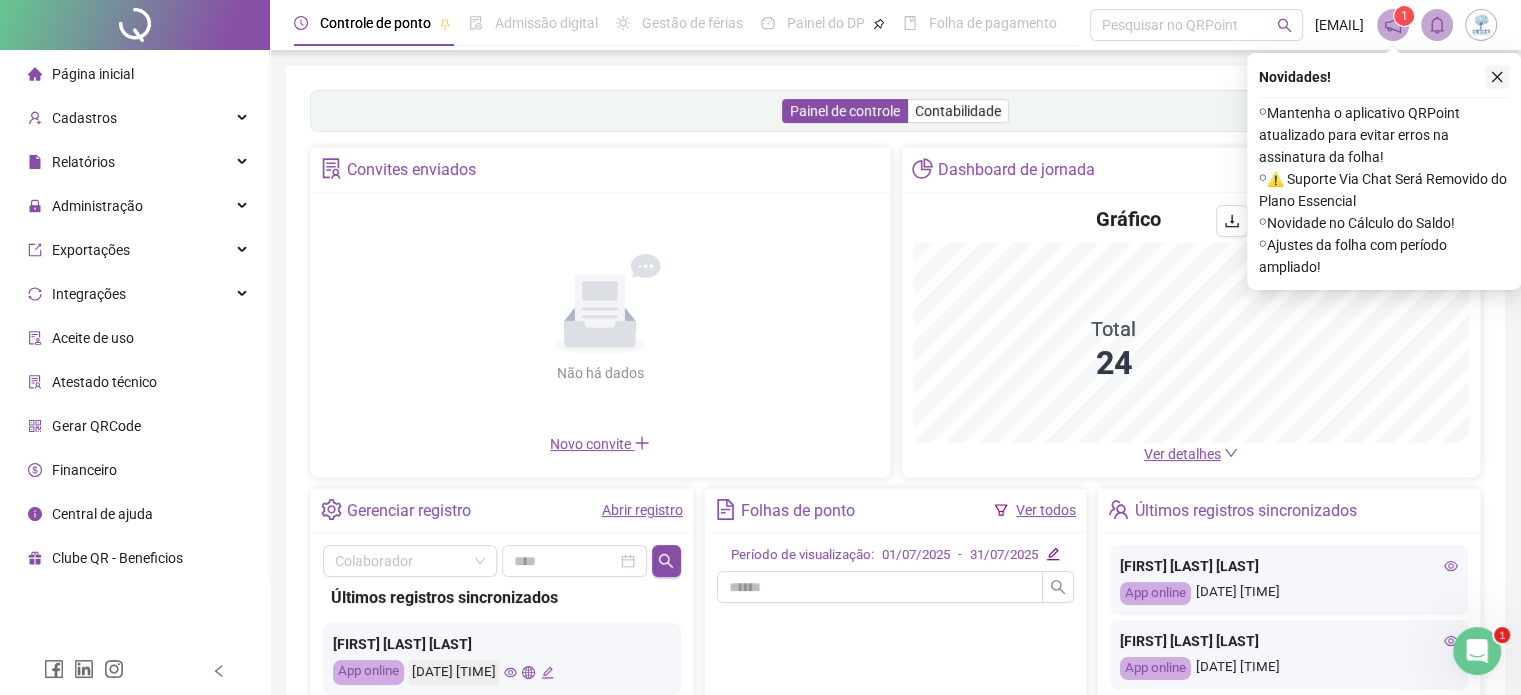 click 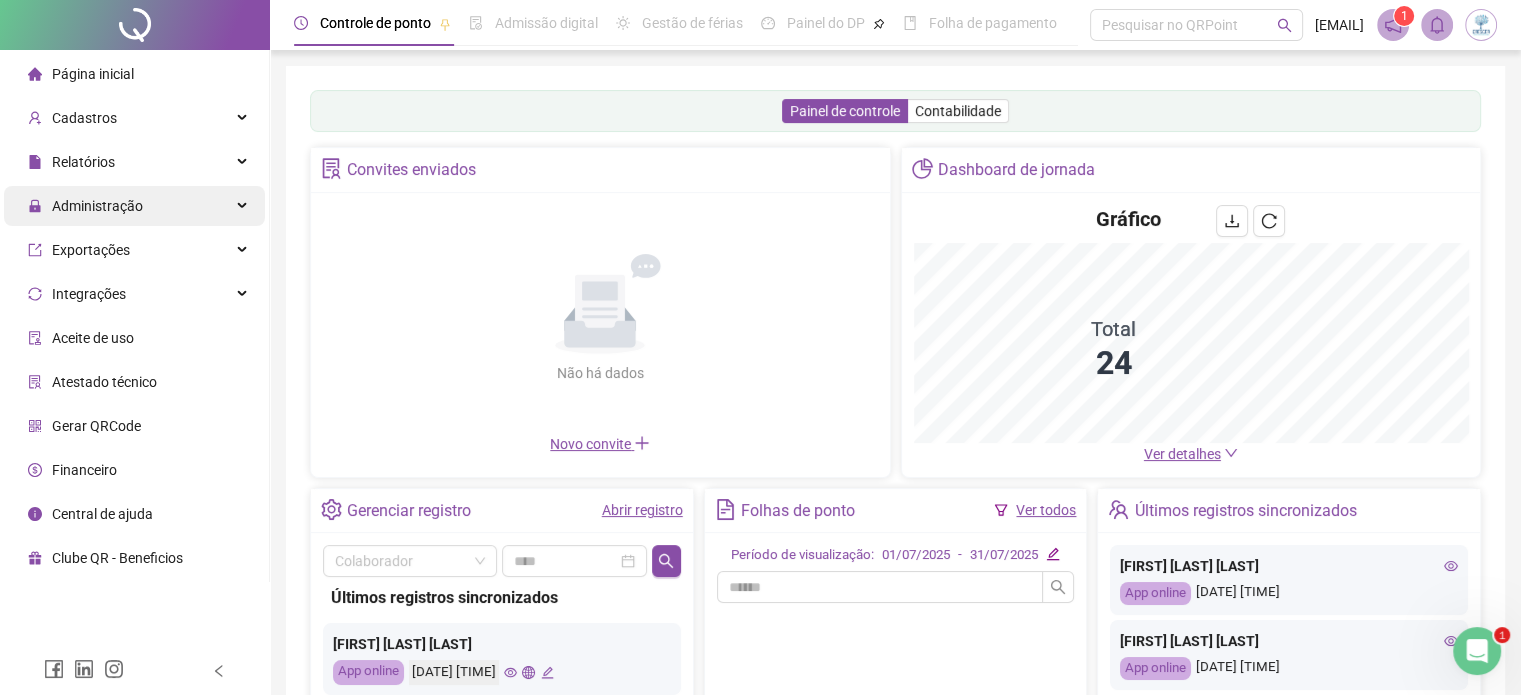 click on "Administração" at bounding box center [85, 206] 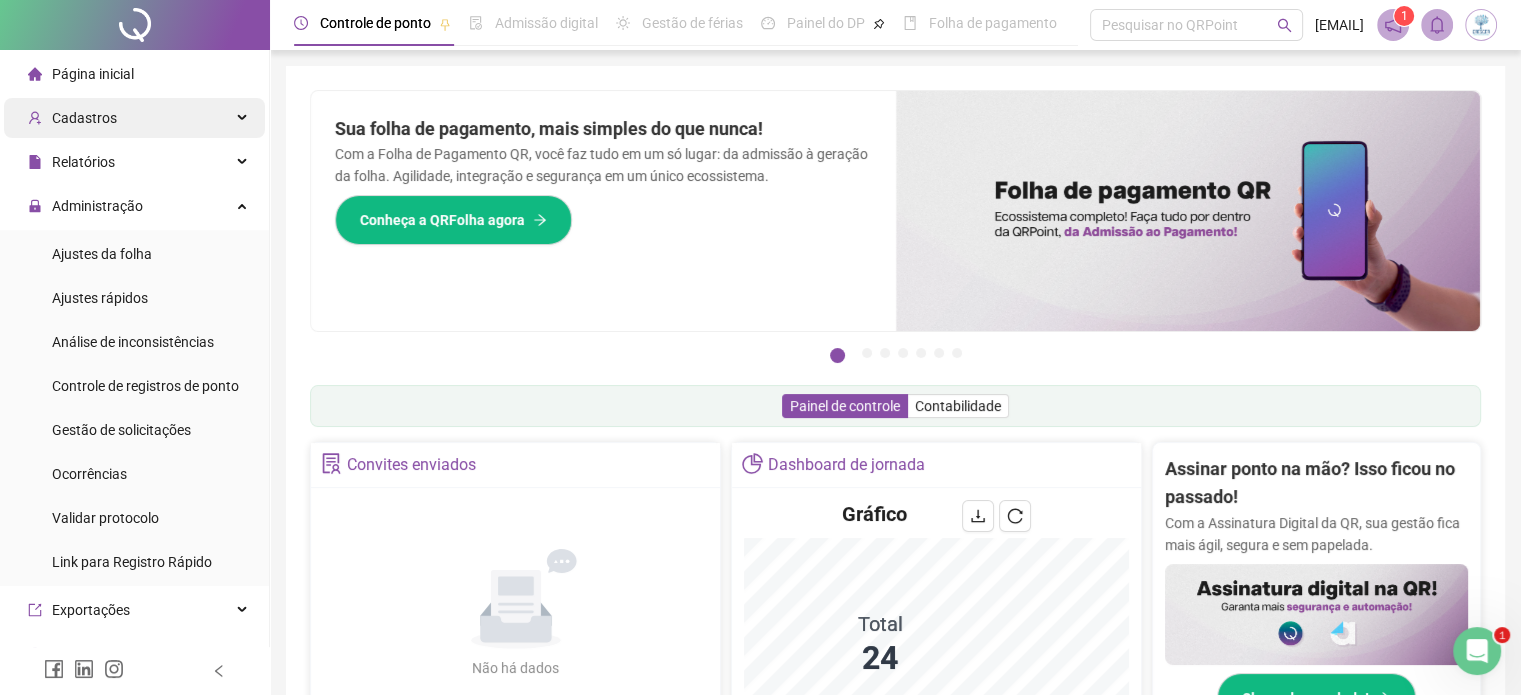 click on "Cadastros" at bounding box center [72, 118] 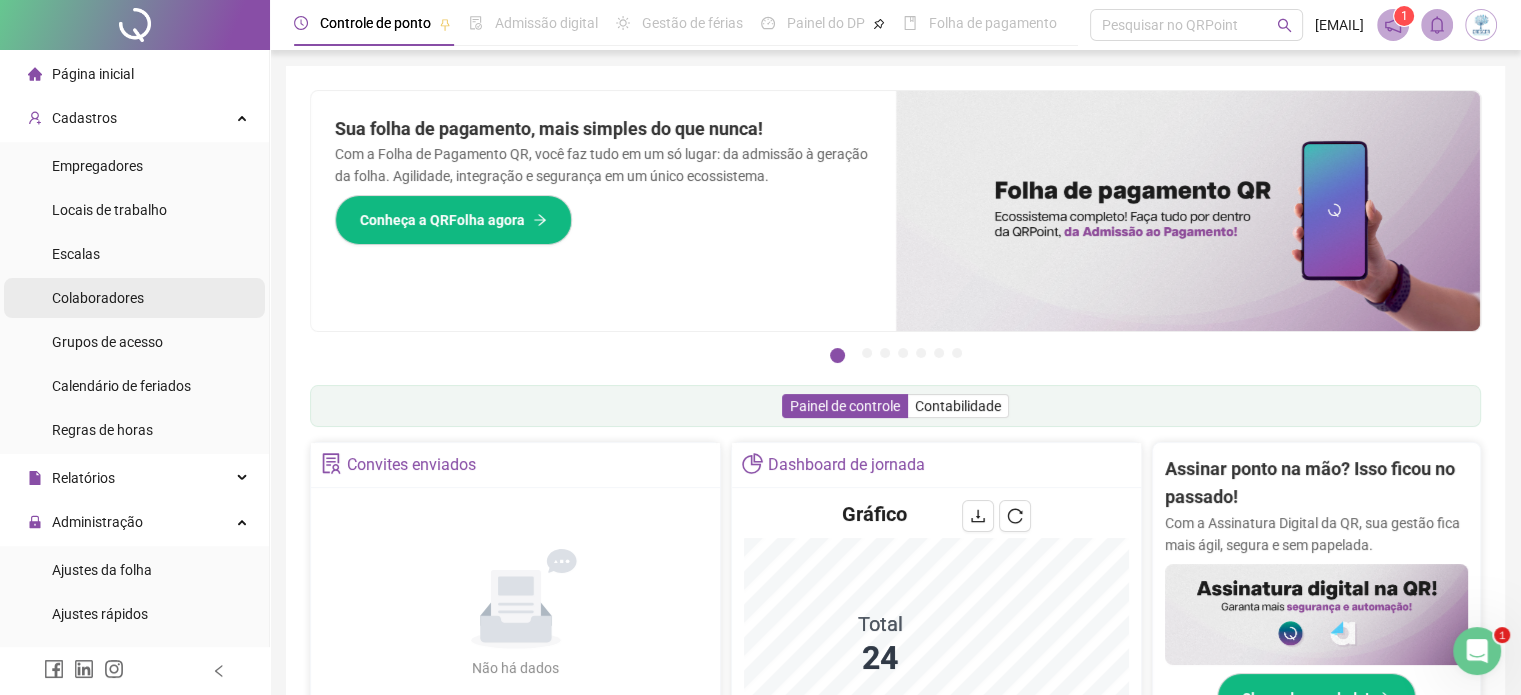 click on "Colaboradores" at bounding box center (134, 298) 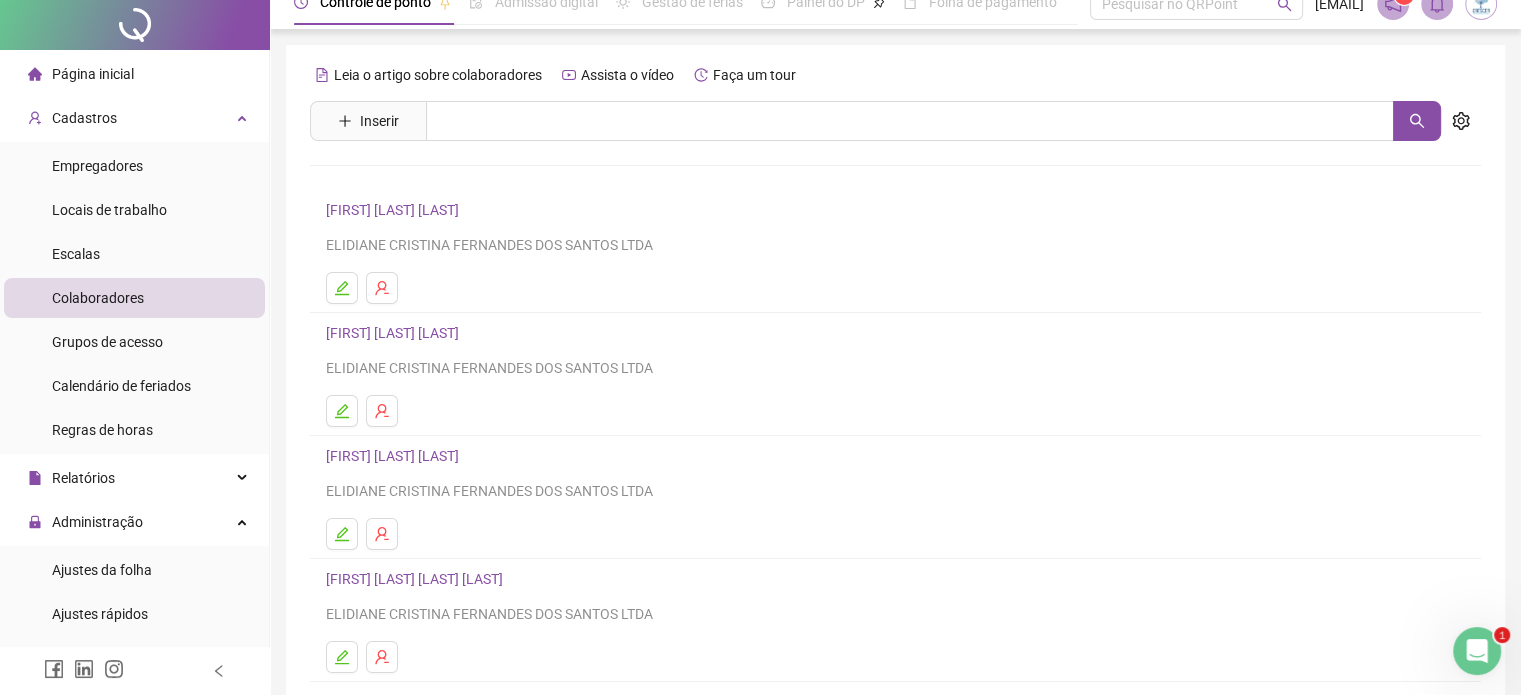 scroll, scrollTop: 0, scrollLeft: 0, axis: both 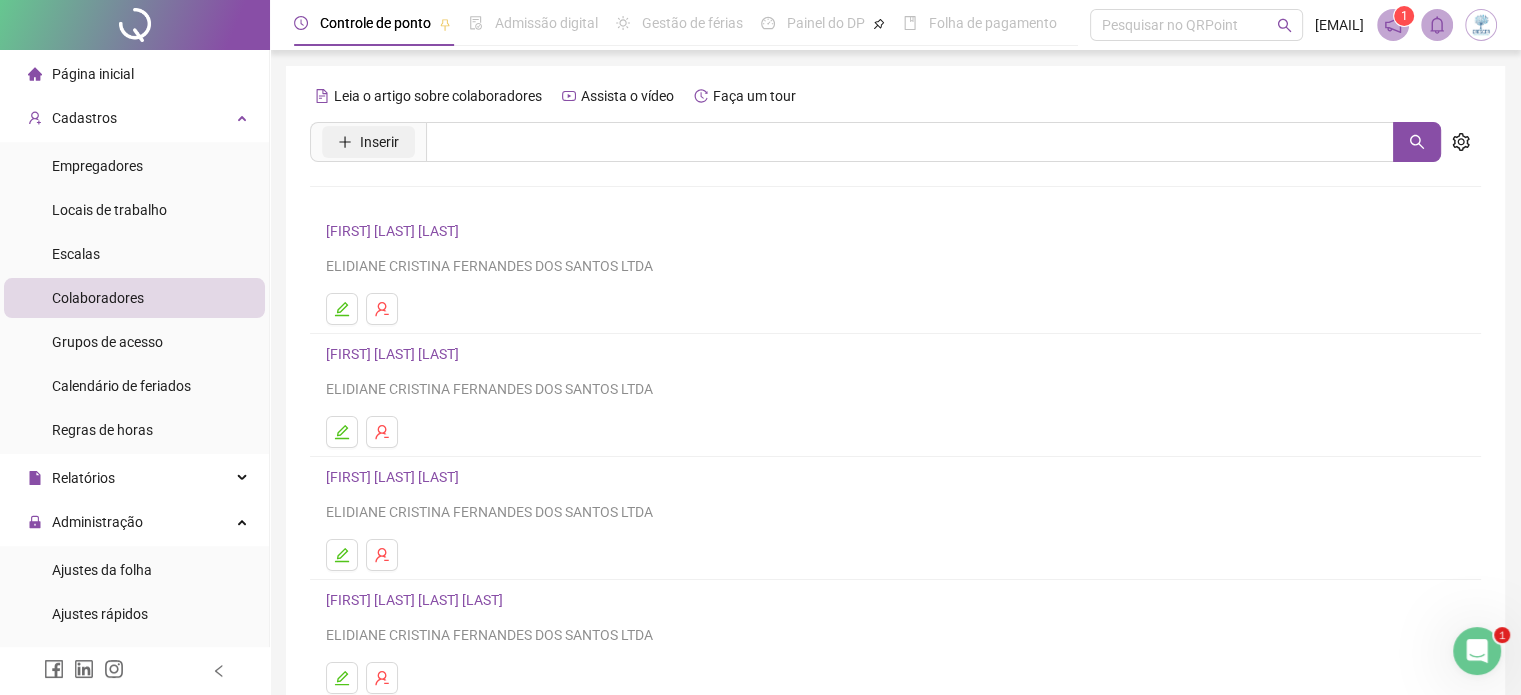 click 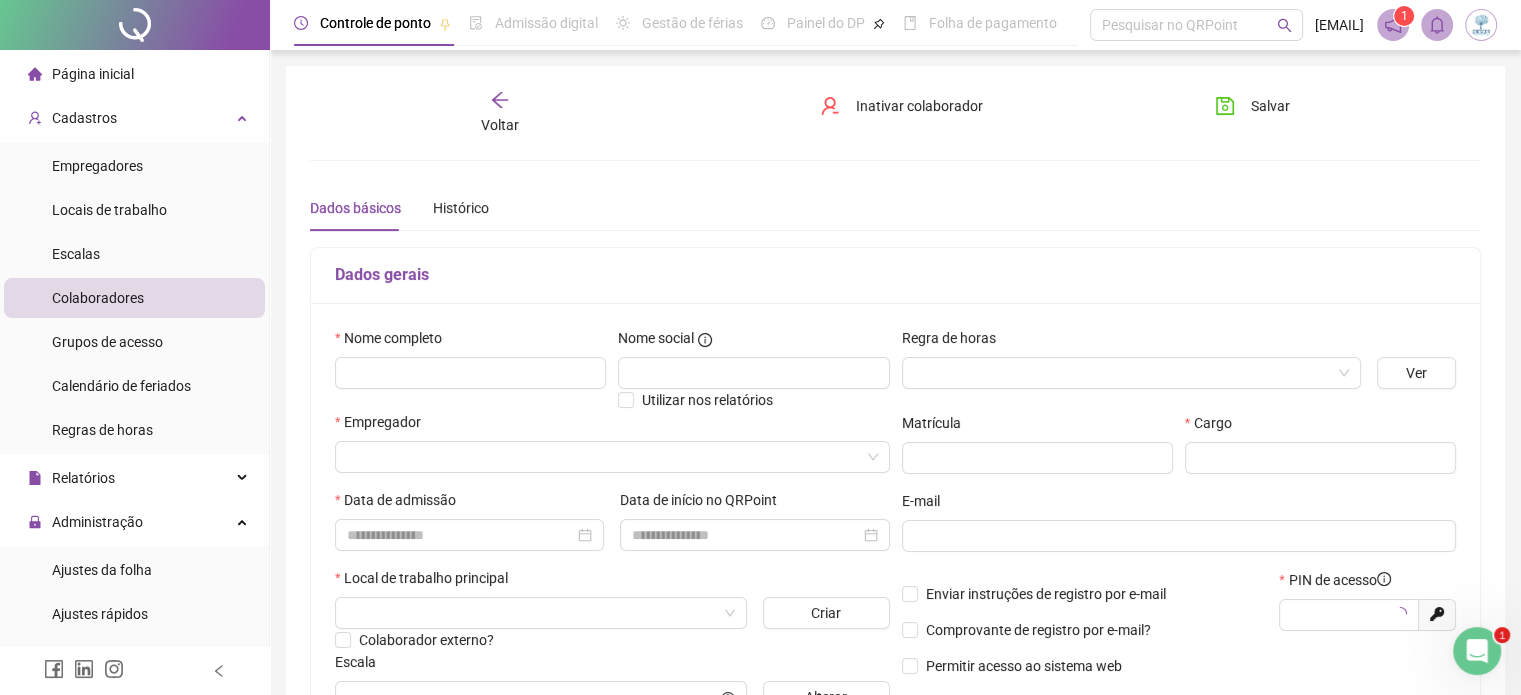 type on "*****" 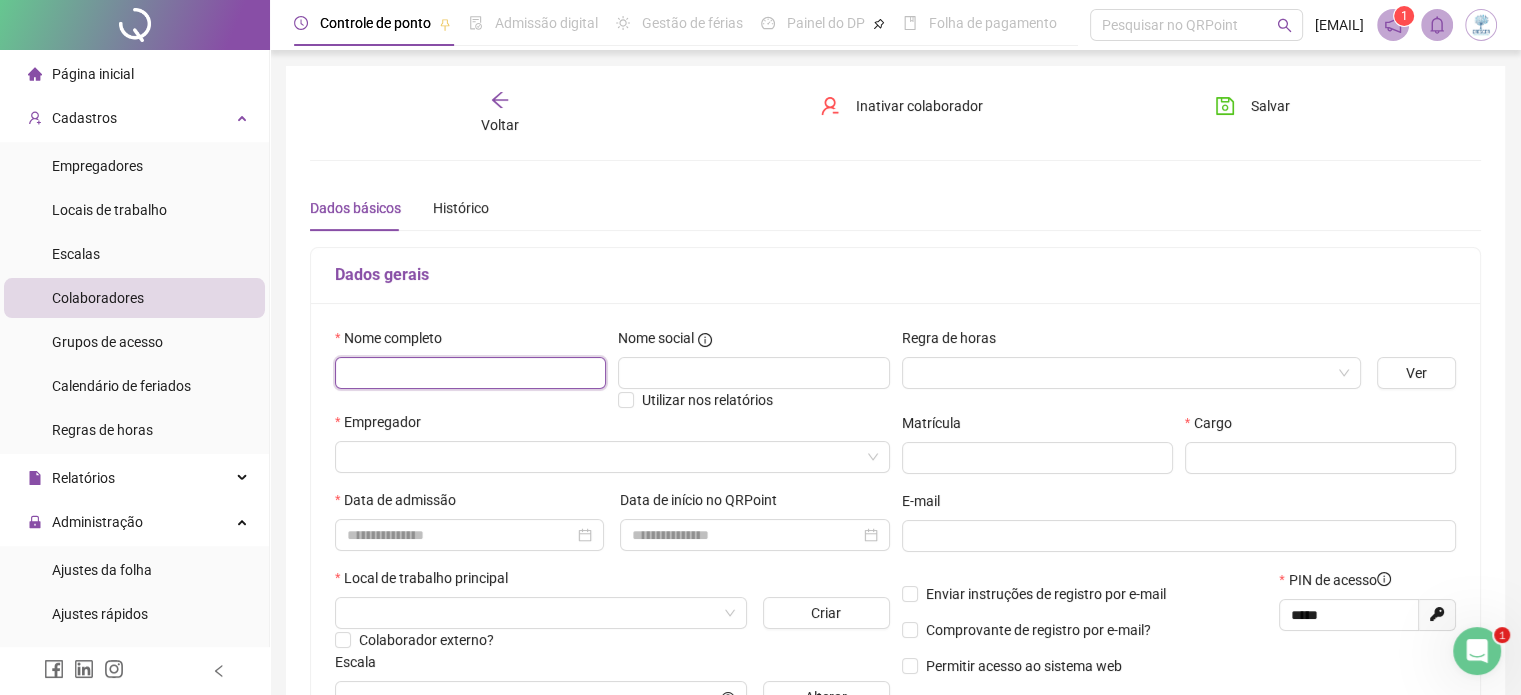 click at bounding box center (470, 373) 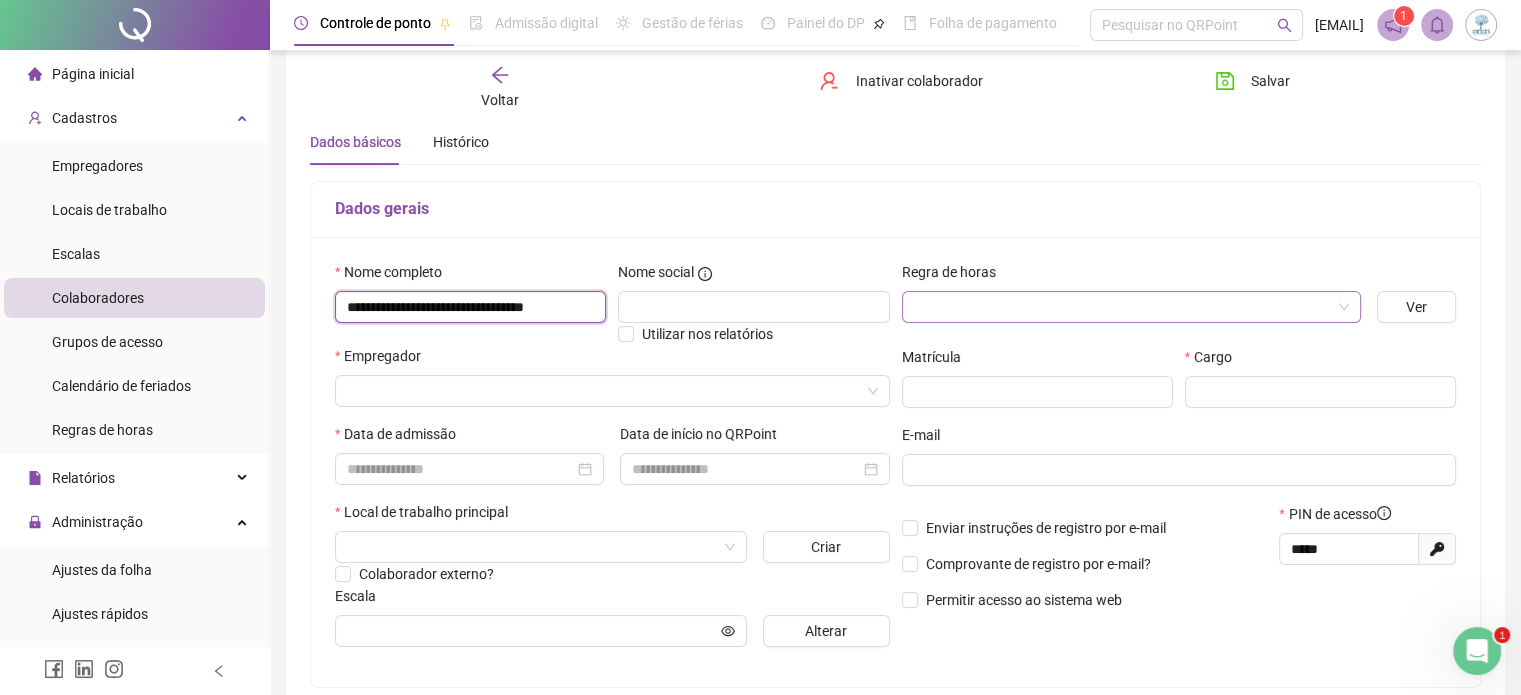 scroll, scrollTop: 100, scrollLeft: 0, axis: vertical 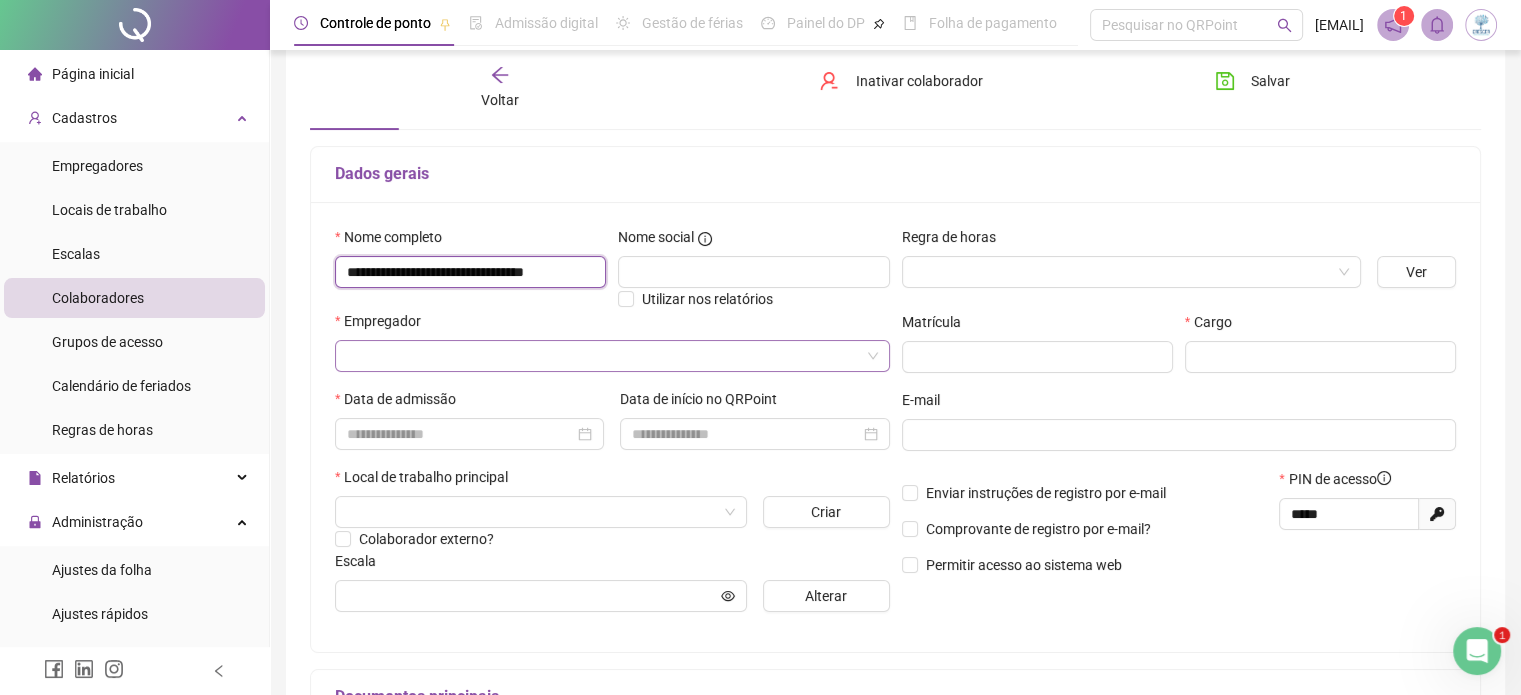 type on "**********" 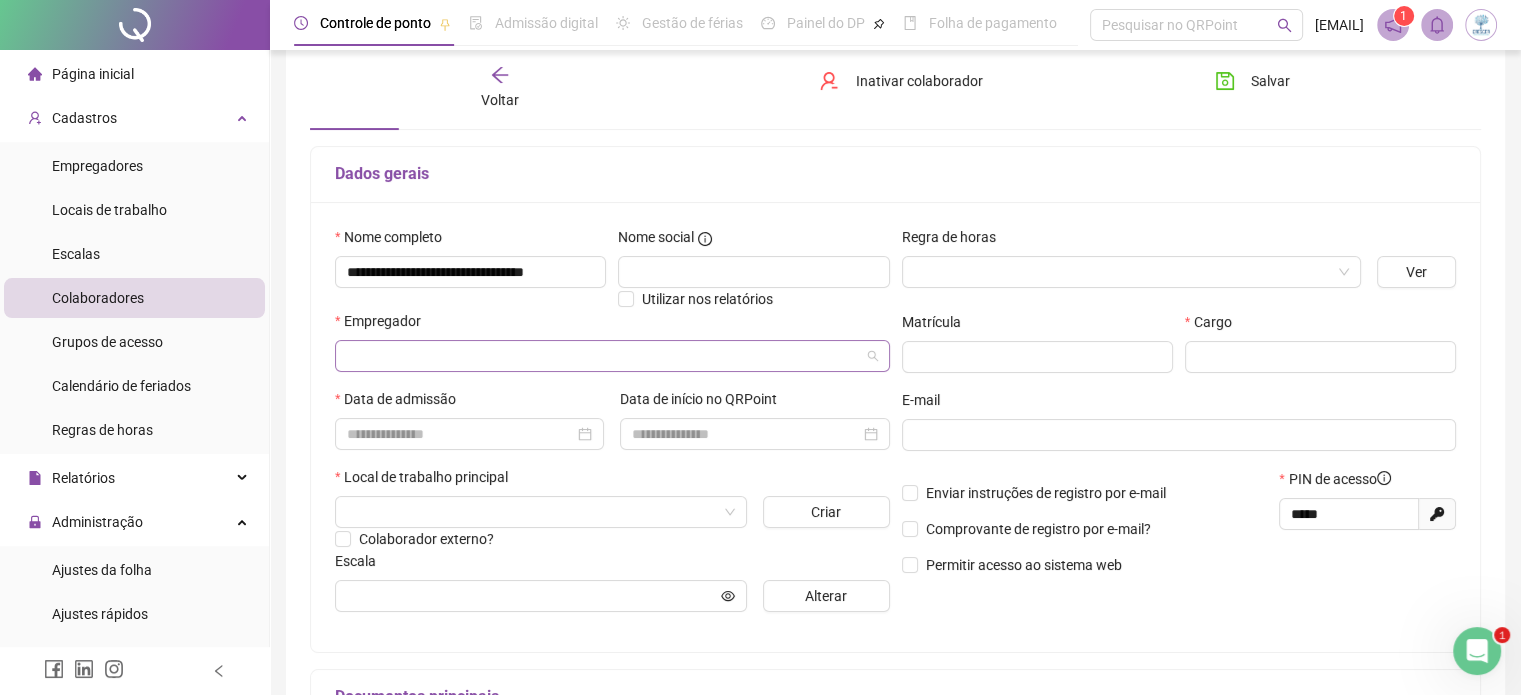 click at bounding box center (603, 356) 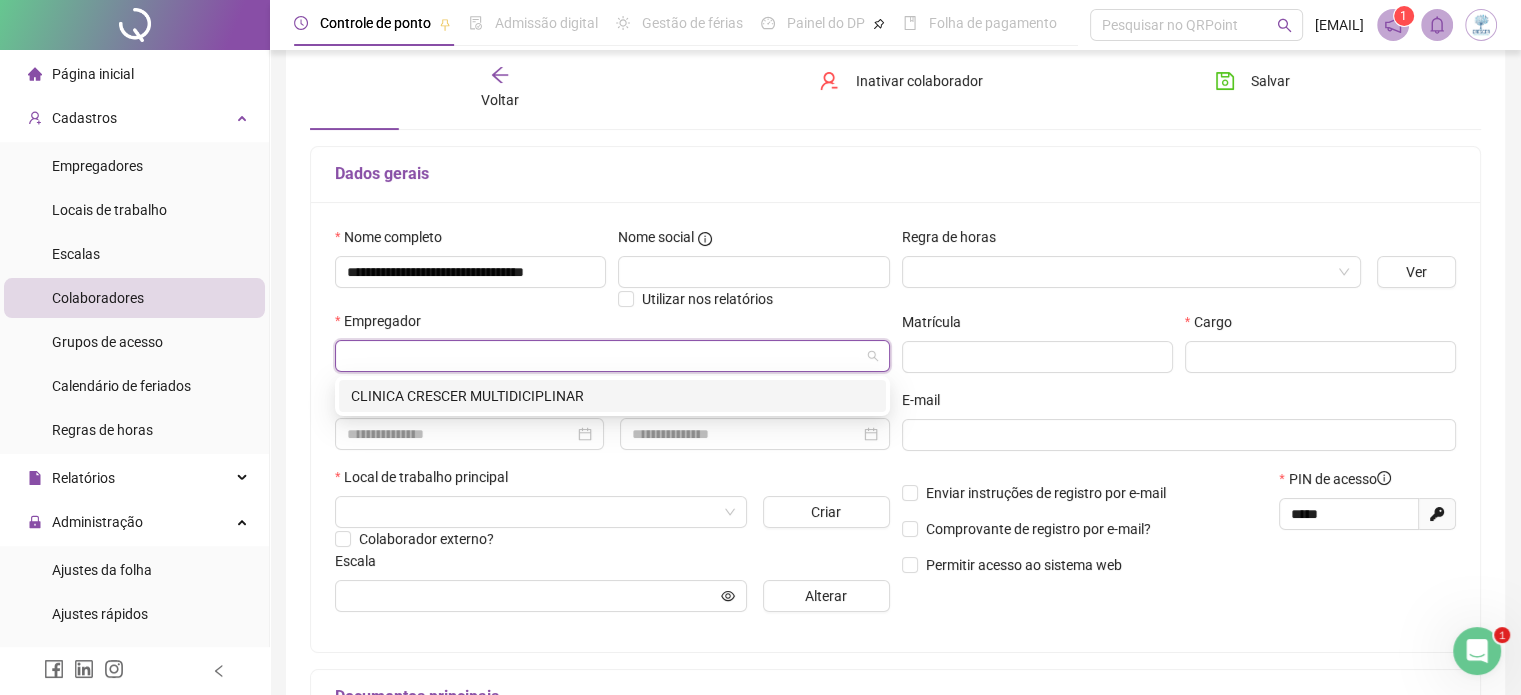 click on "CLINICA CRESCER MULTIDICIPLINAR" at bounding box center [612, 396] 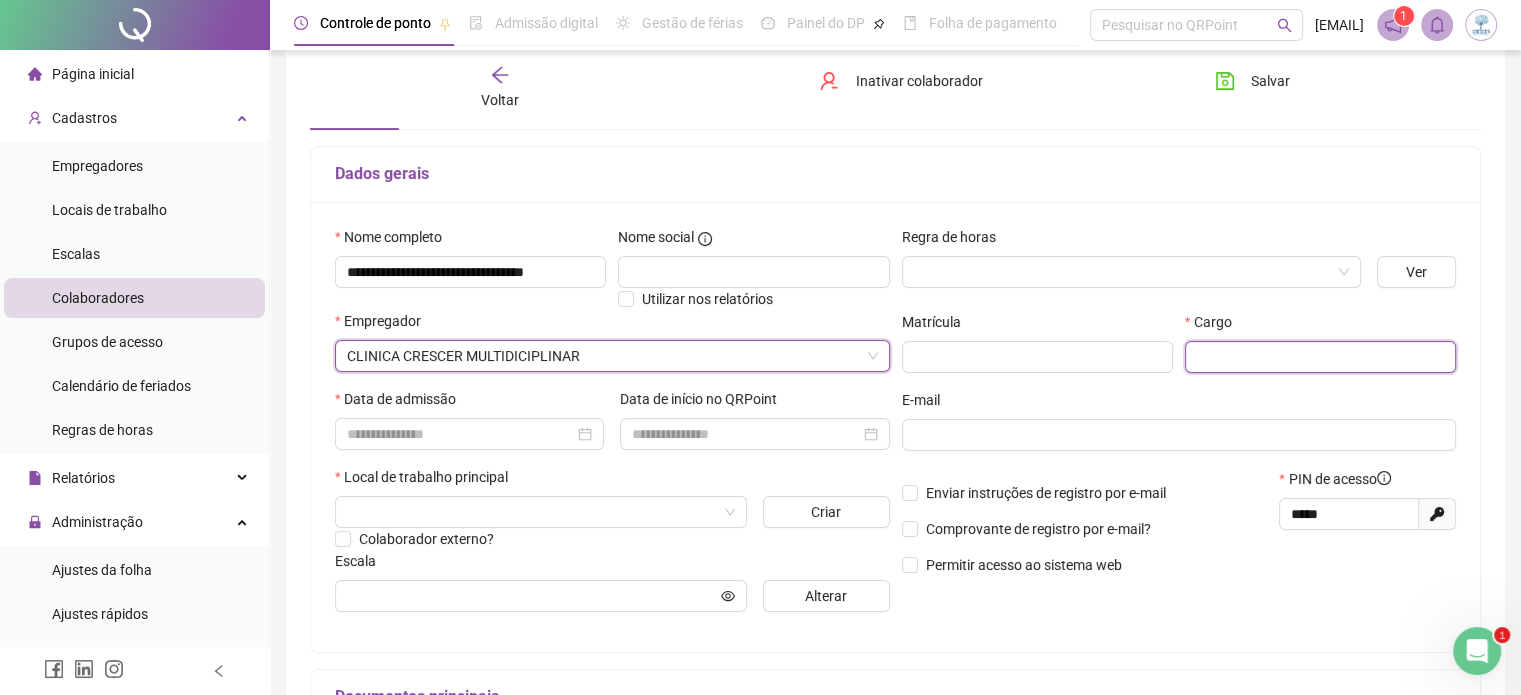 click at bounding box center [1320, 357] 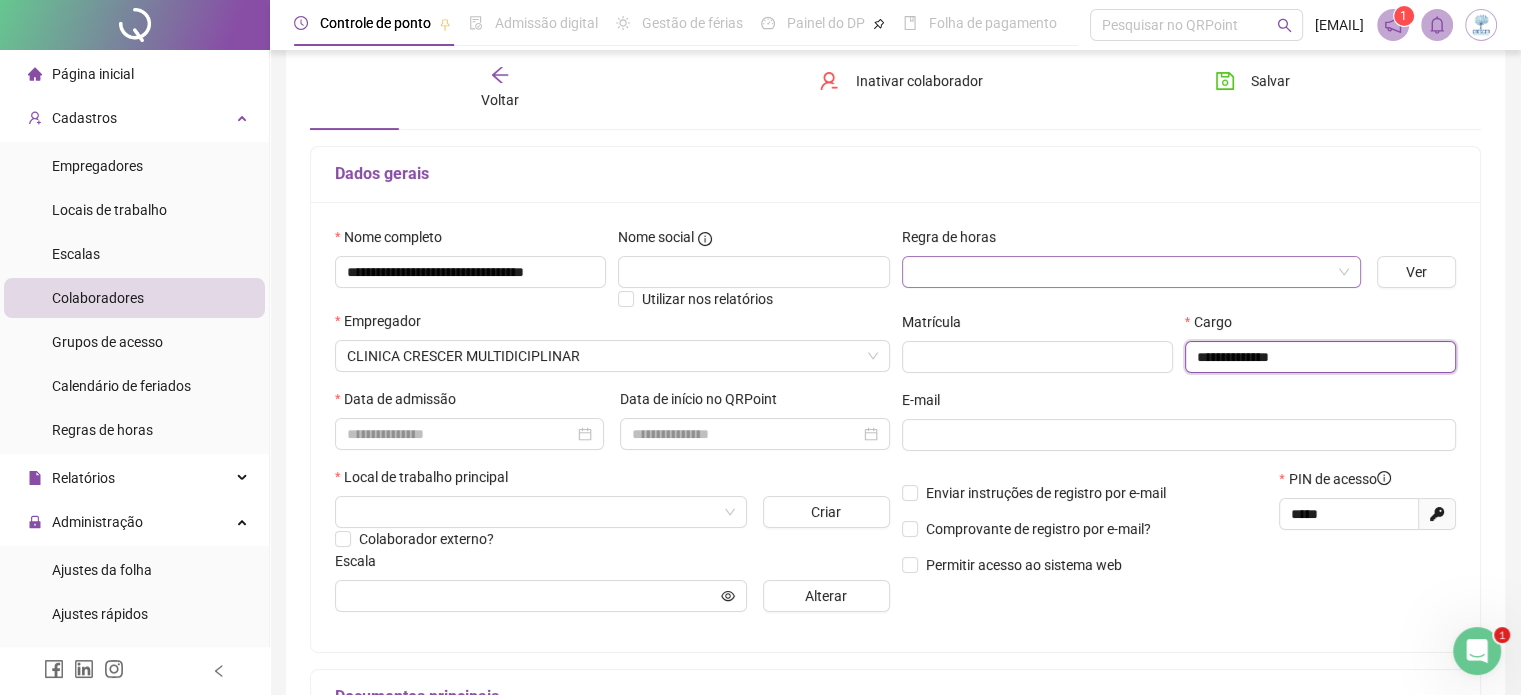type on "**********" 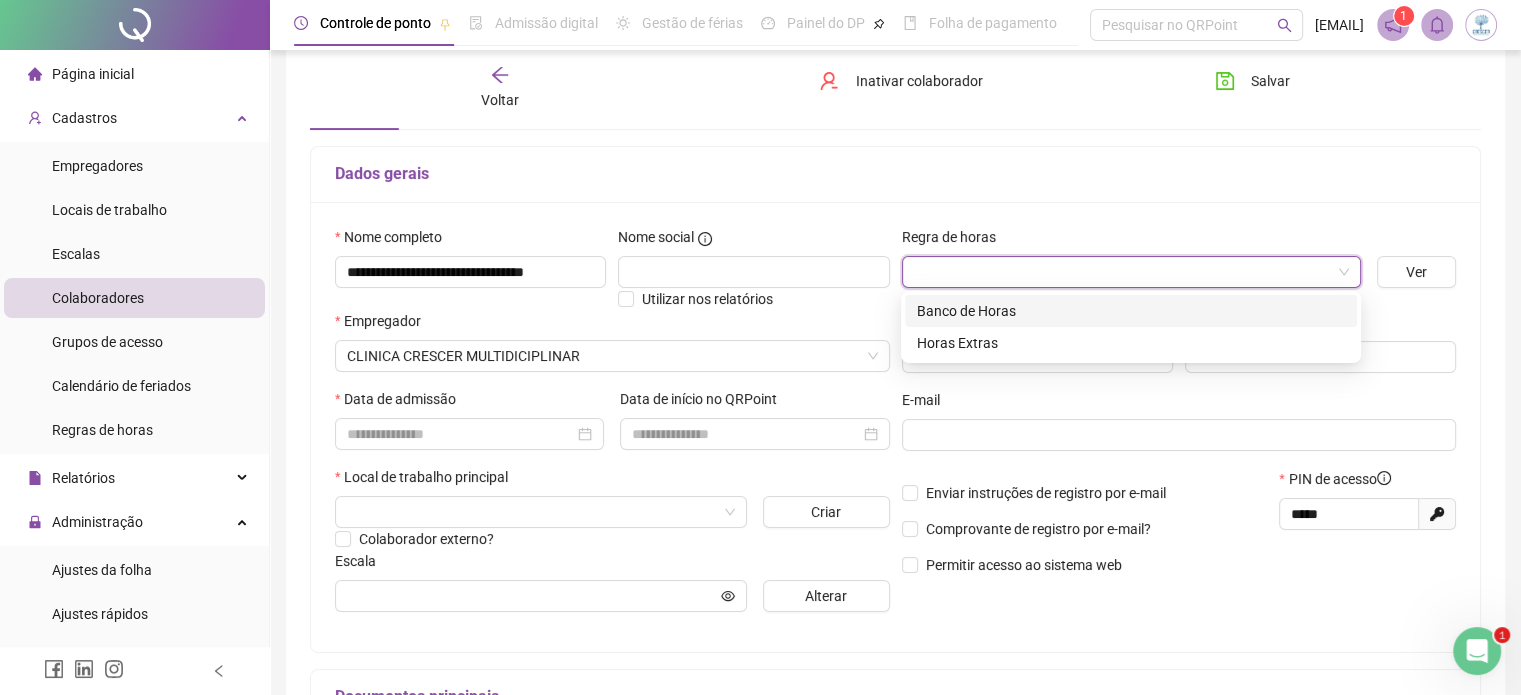 click at bounding box center (1122, 272) 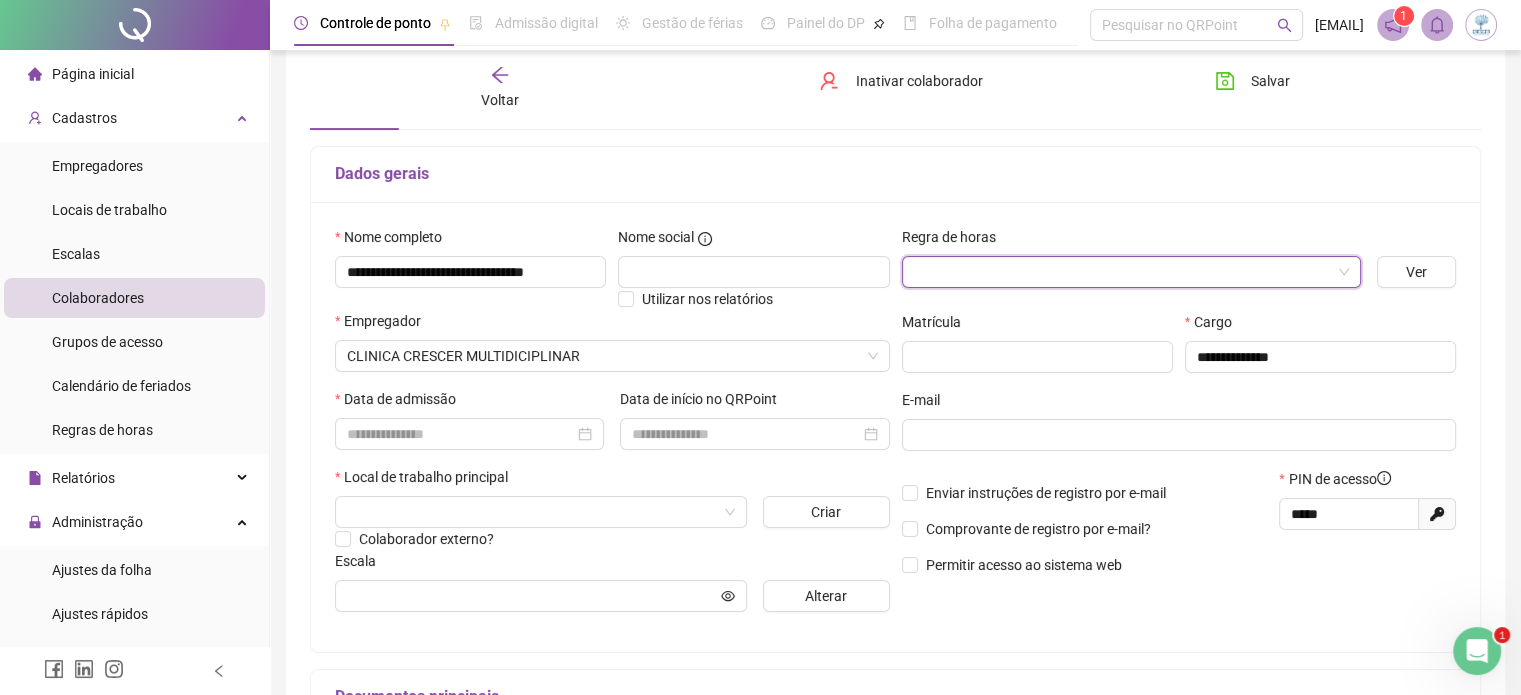 click at bounding box center (1122, 272) 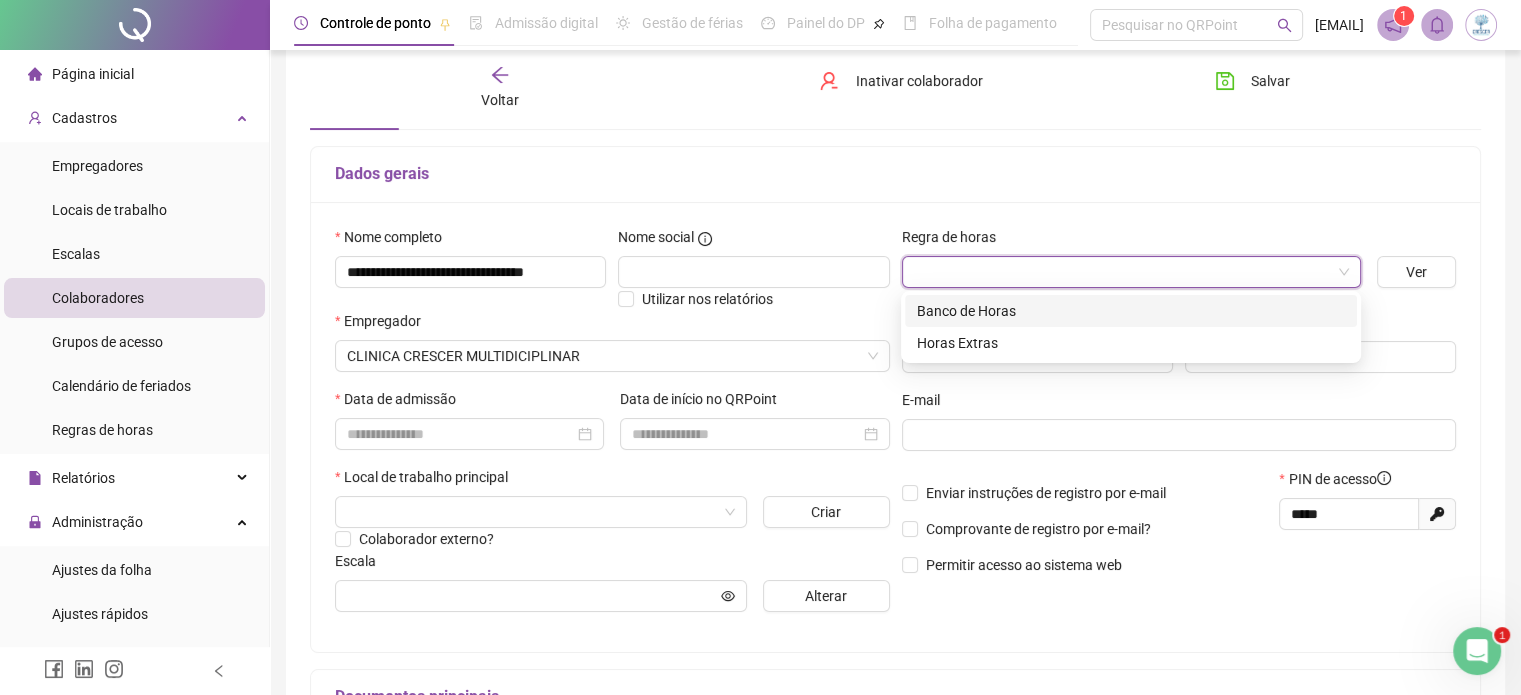 click on "Banco de Horas" at bounding box center (1131, 311) 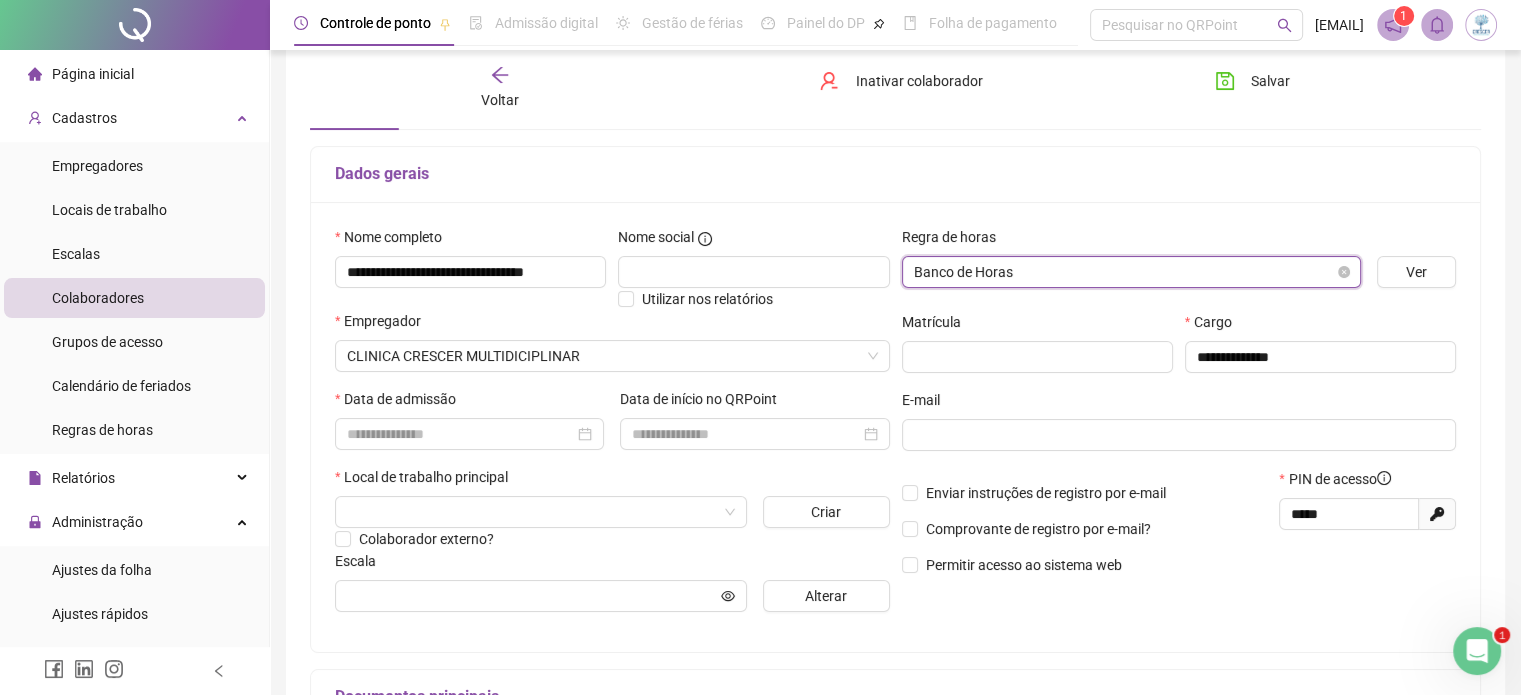 click on "Banco de Horas" at bounding box center [1131, 272] 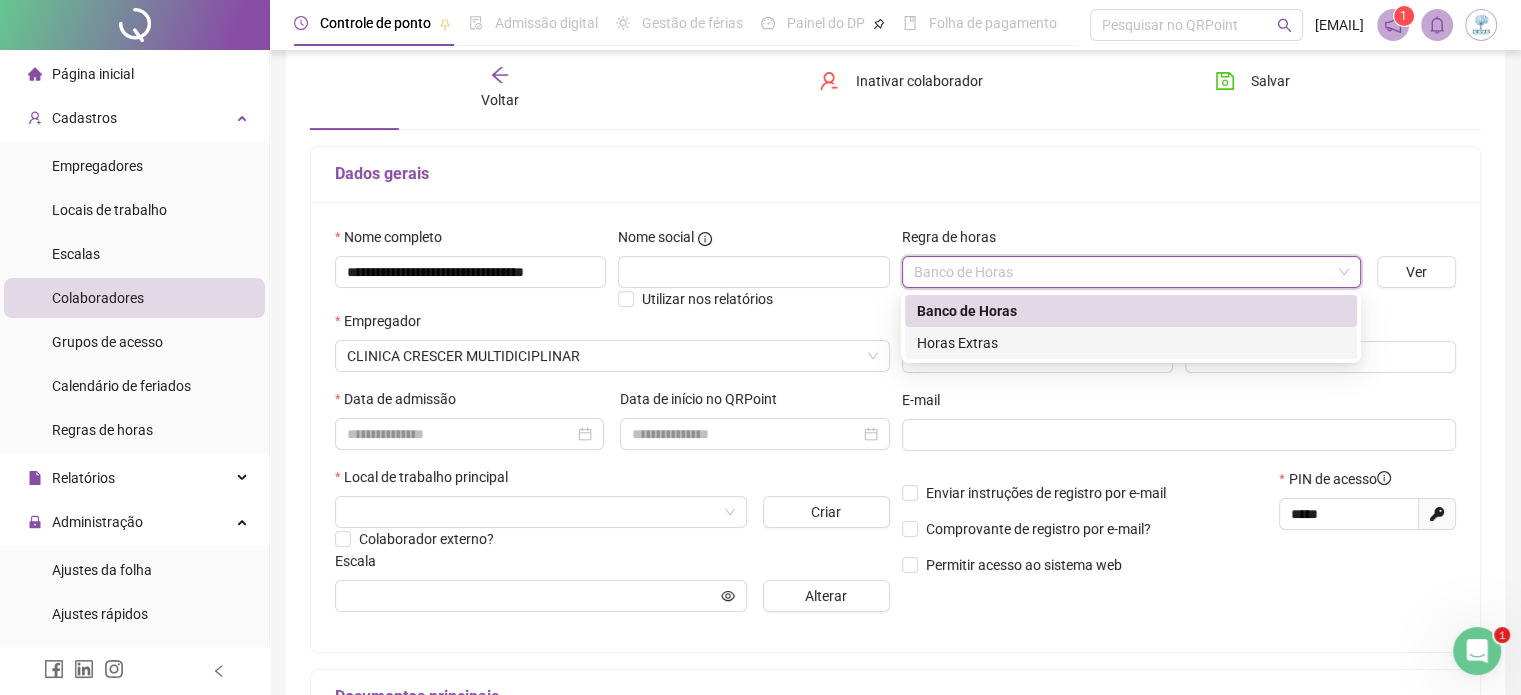 click on "Horas Extras" at bounding box center (1131, 343) 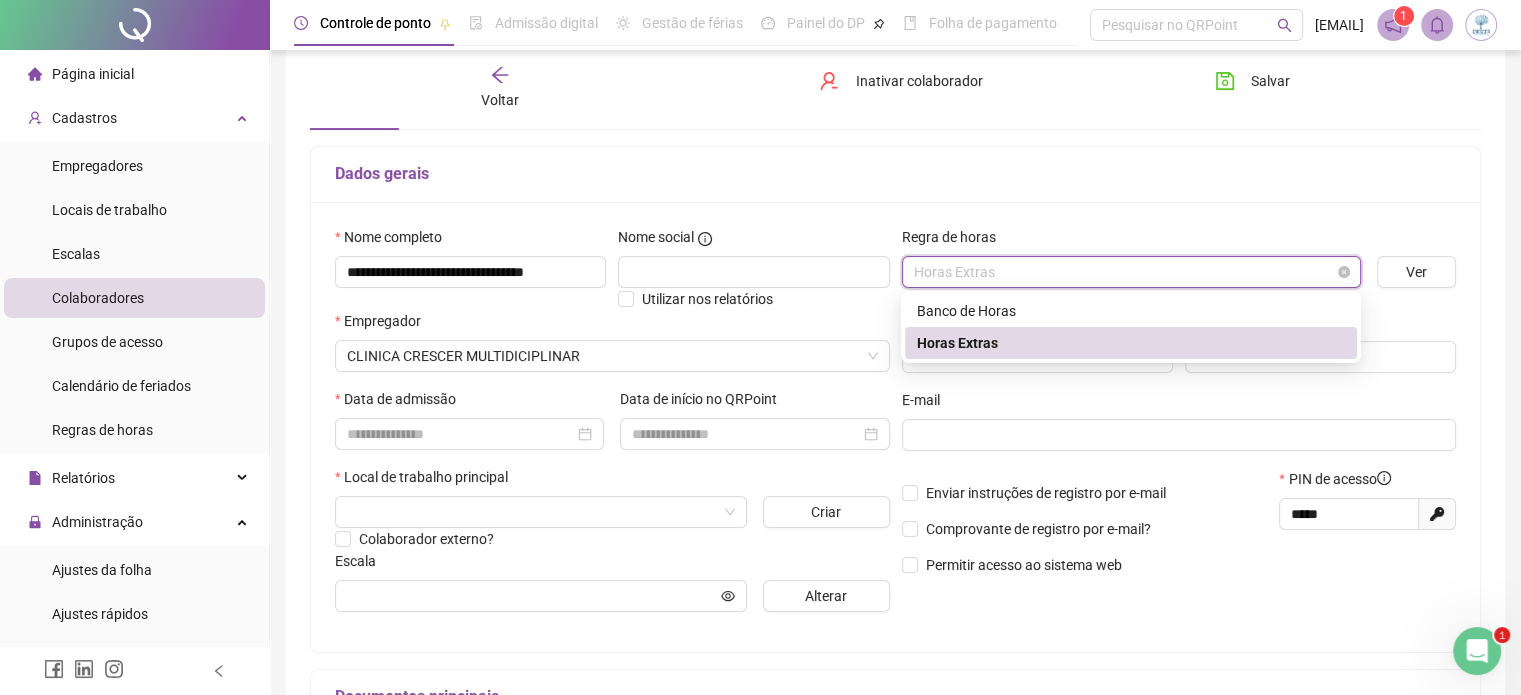 click on "Horas Extras" at bounding box center (1131, 272) 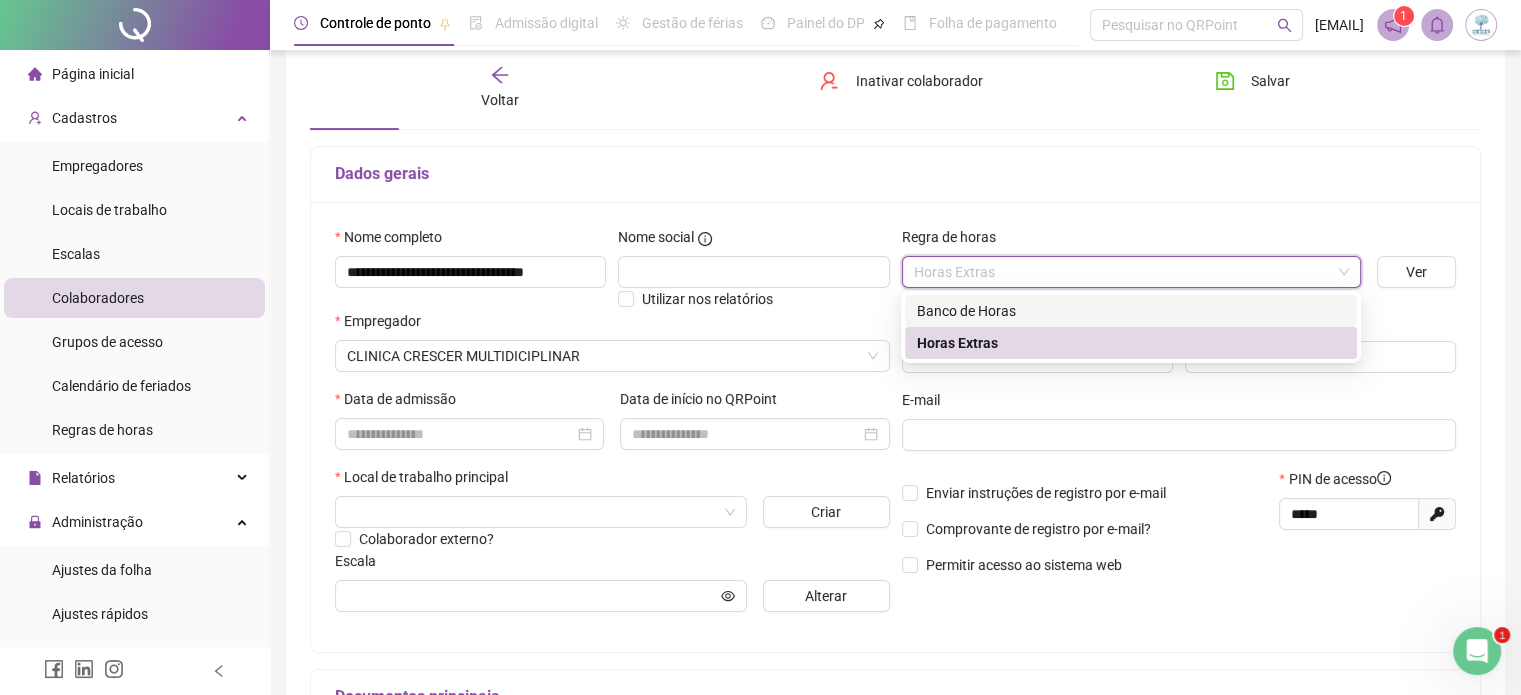 click on "Banco de Horas" at bounding box center (1131, 311) 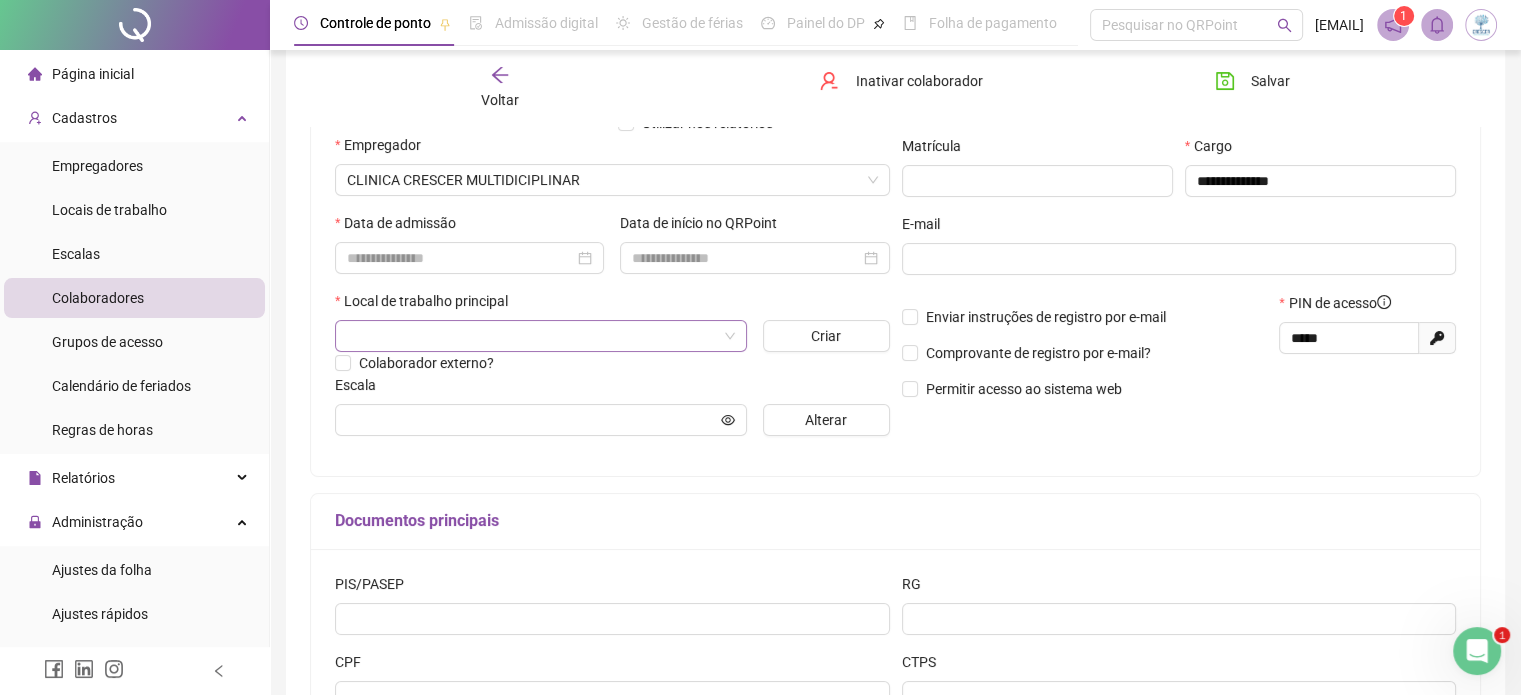 scroll, scrollTop: 300, scrollLeft: 0, axis: vertical 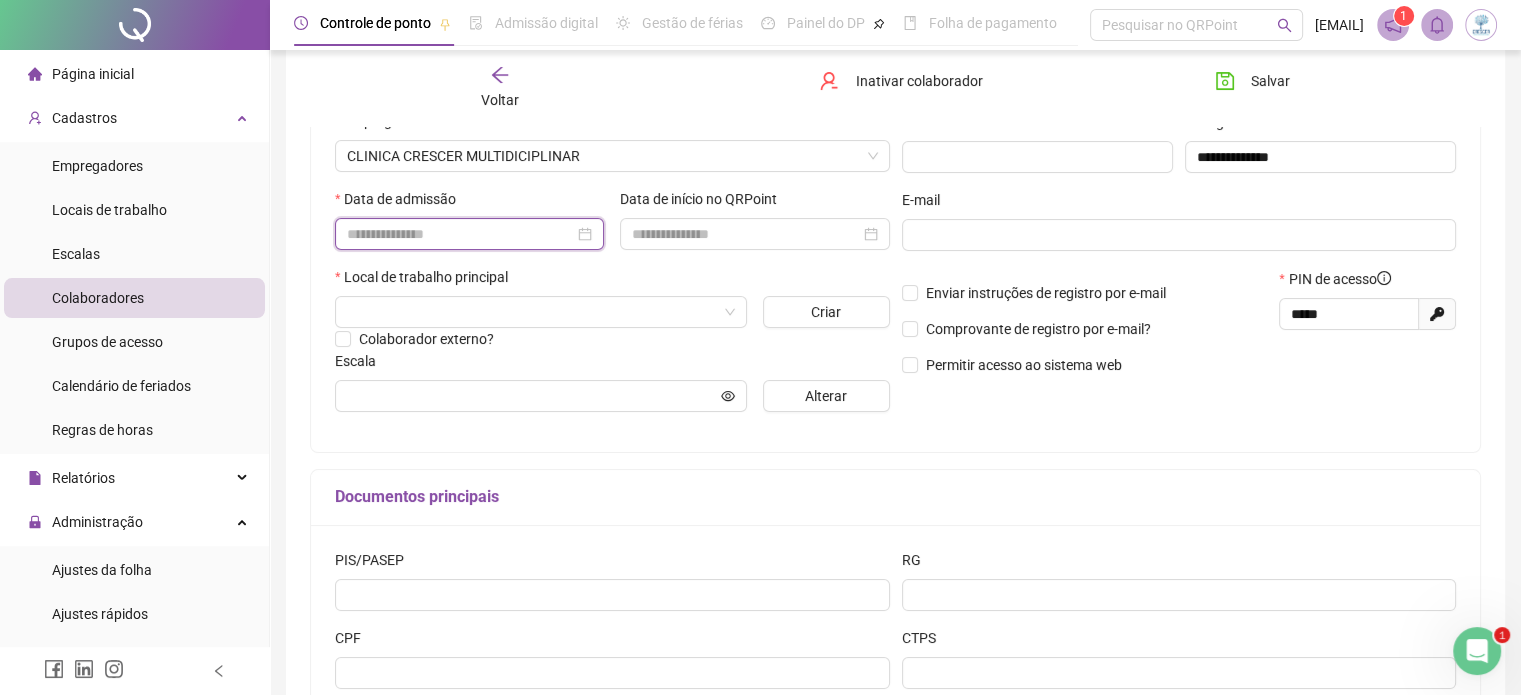 click at bounding box center (460, 234) 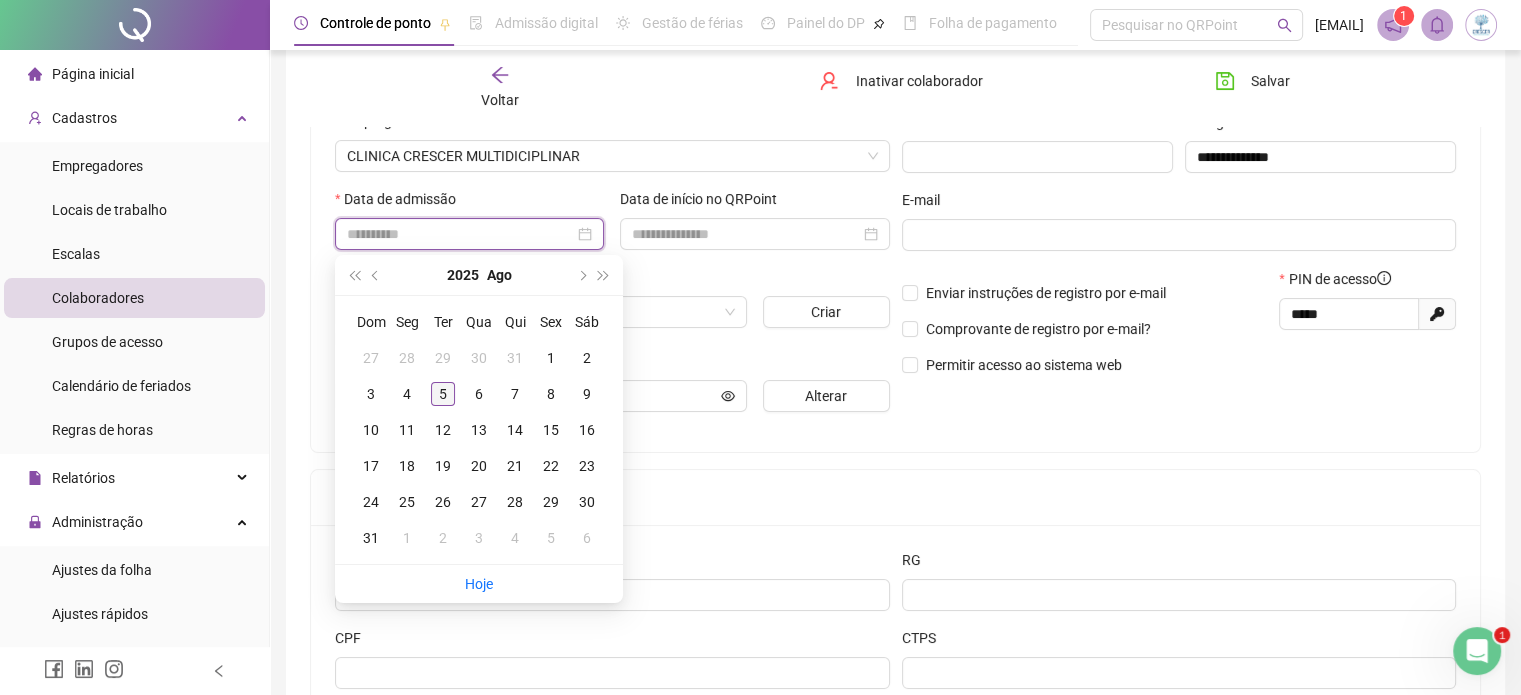 type on "**********" 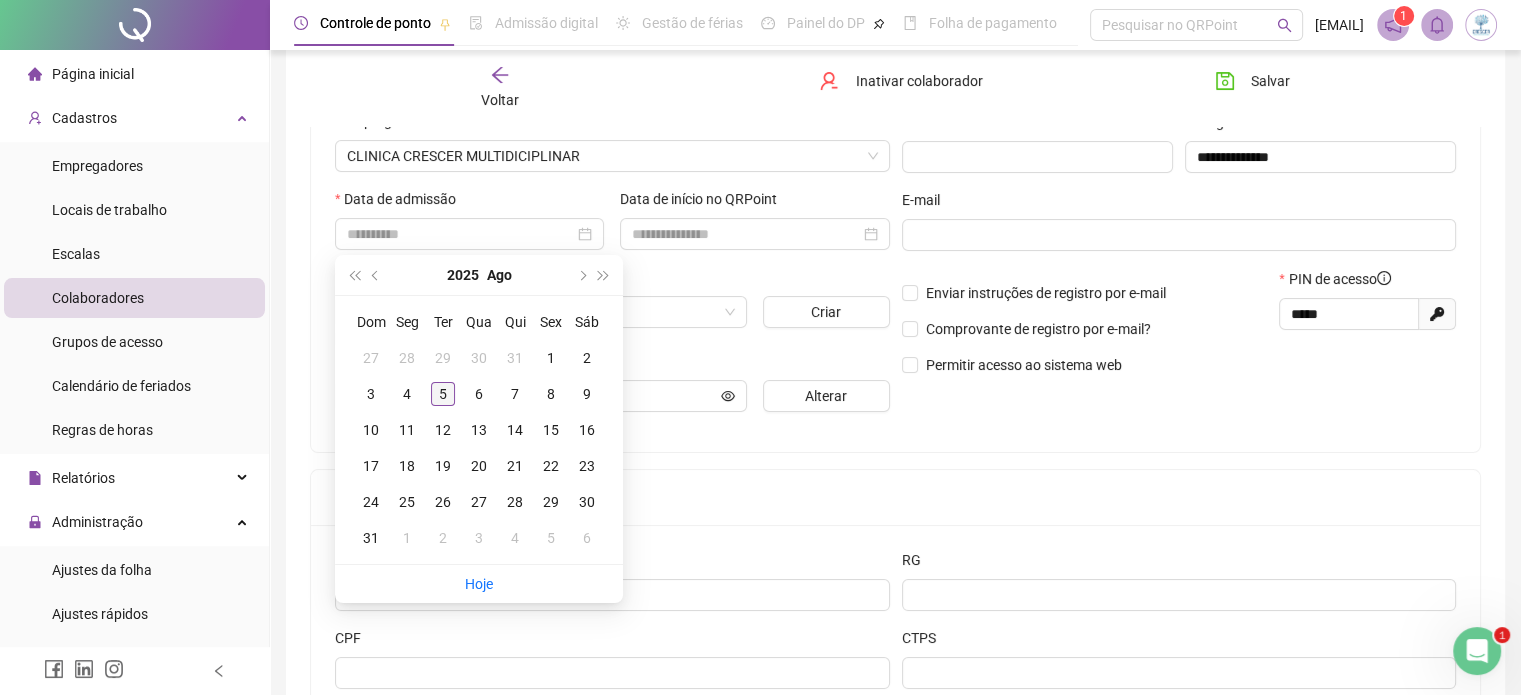 click on "5" at bounding box center (443, 394) 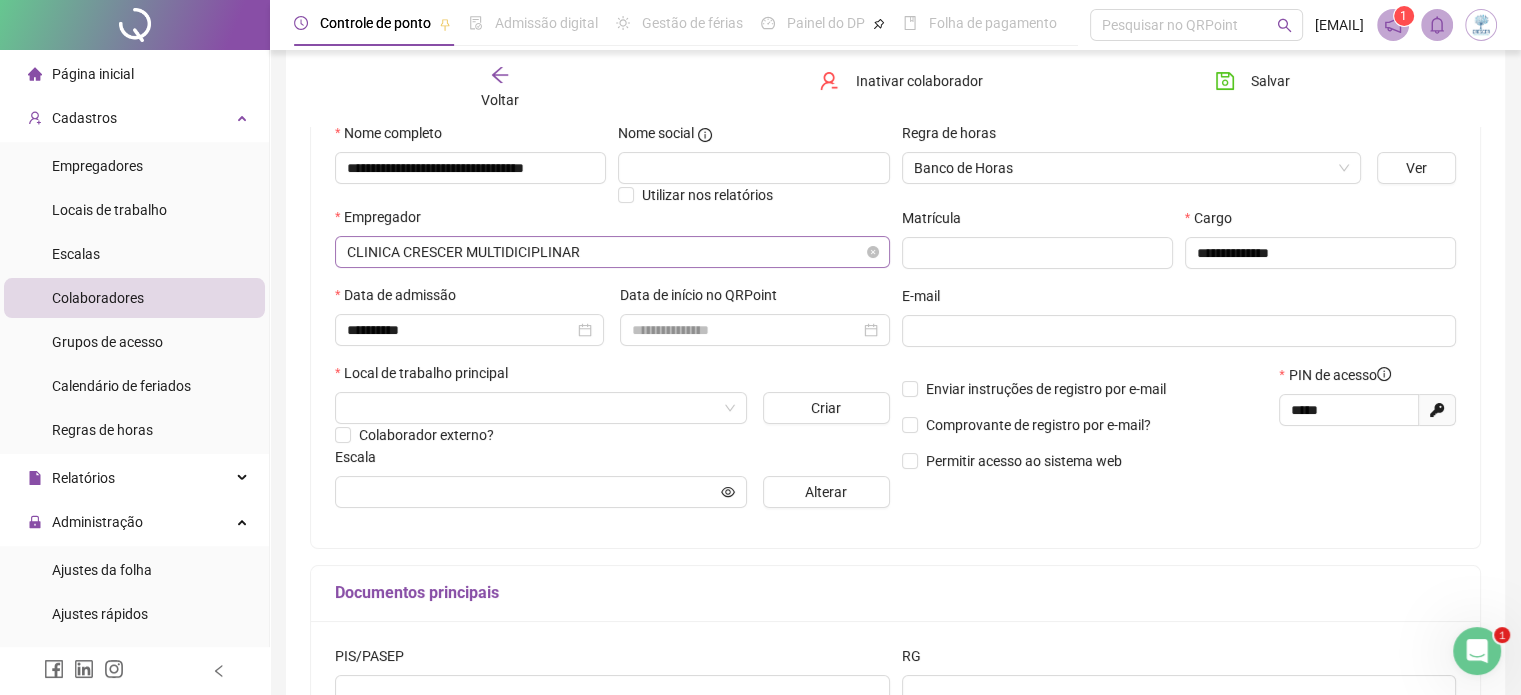 scroll, scrollTop: 200, scrollLeft: 0, axis: vertical 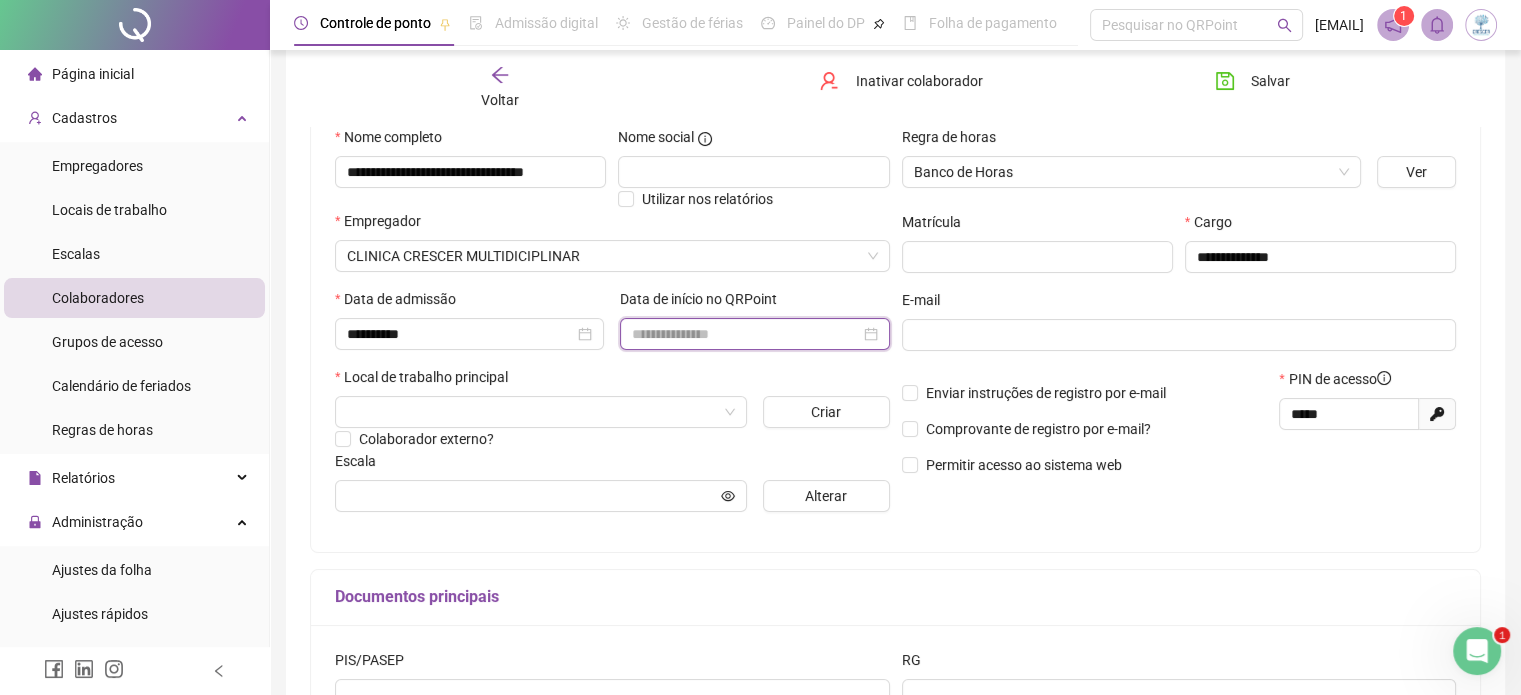 click at bounding box center [745, 334] 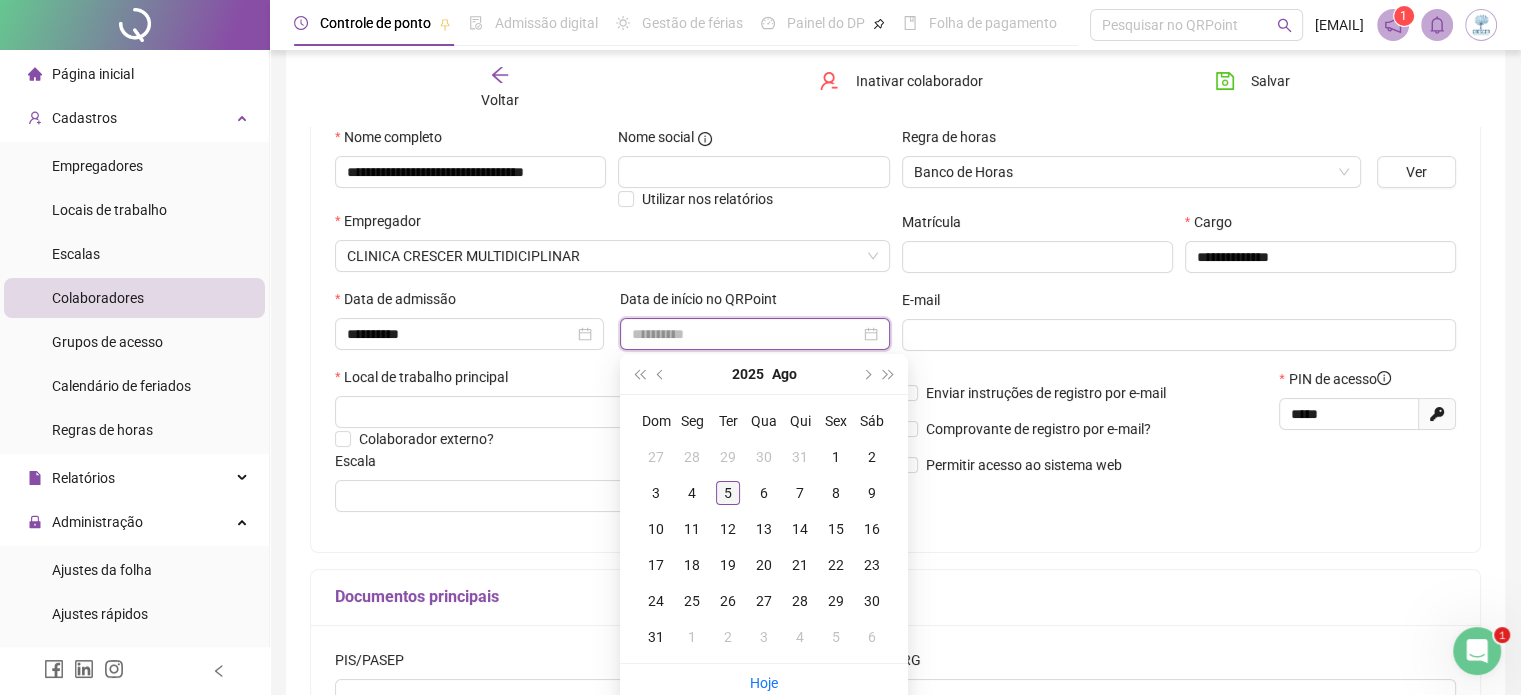 type on "**********" 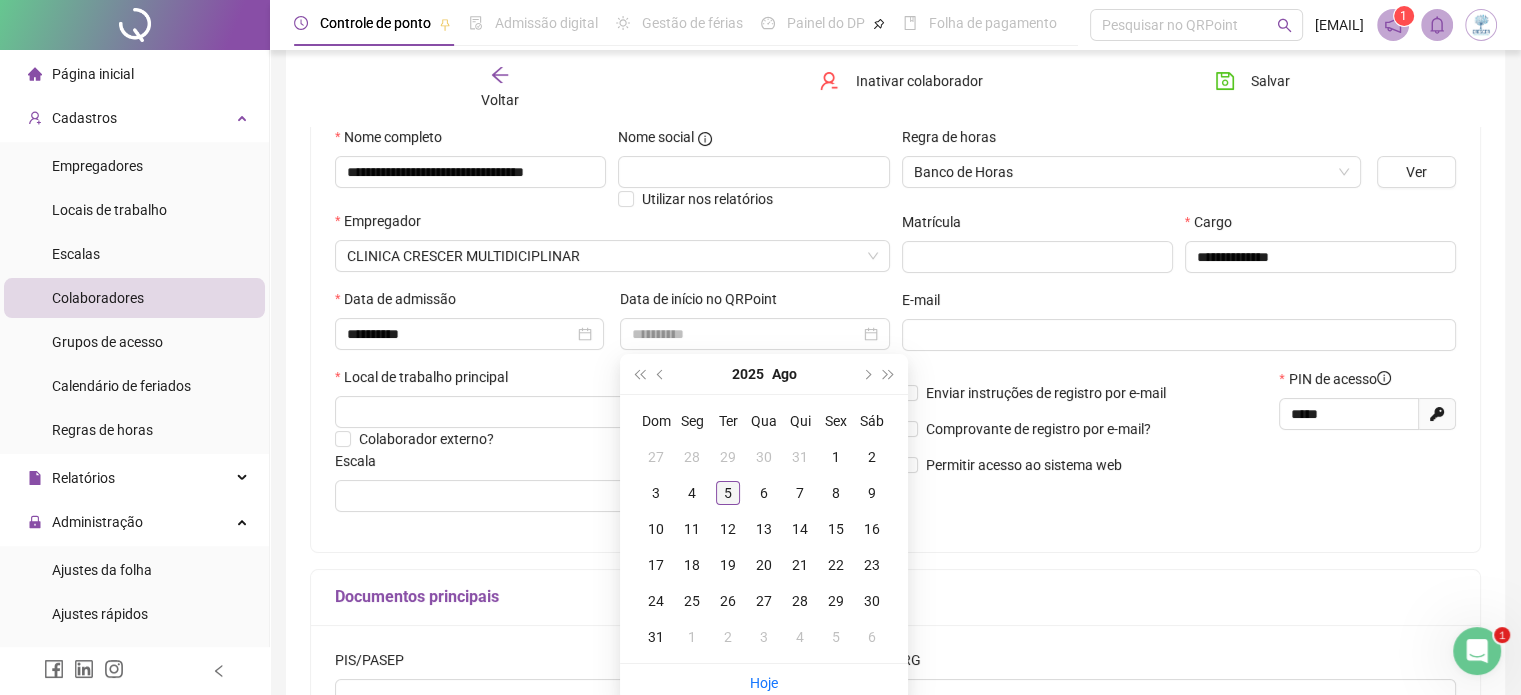 click on "5" at bounding box center (728, 493) 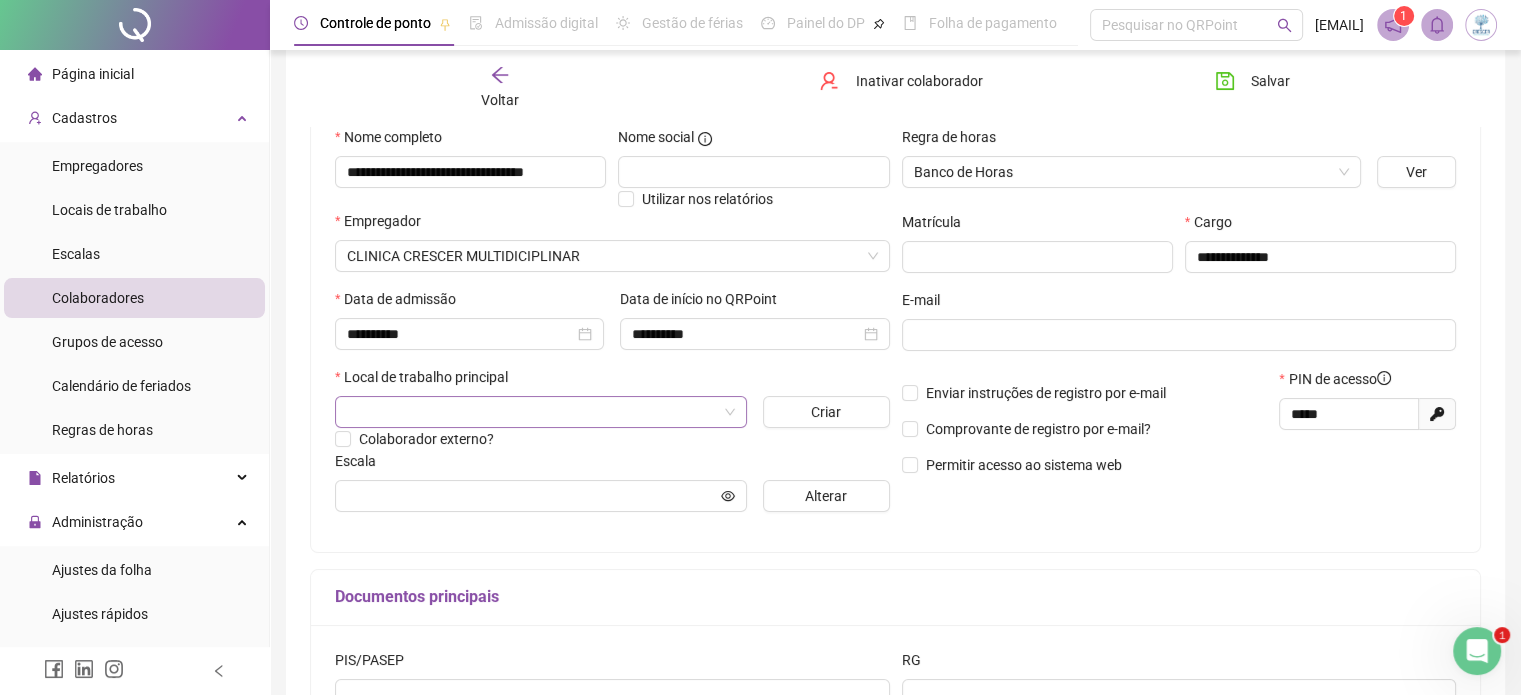 click at bounding box center (532, 412) 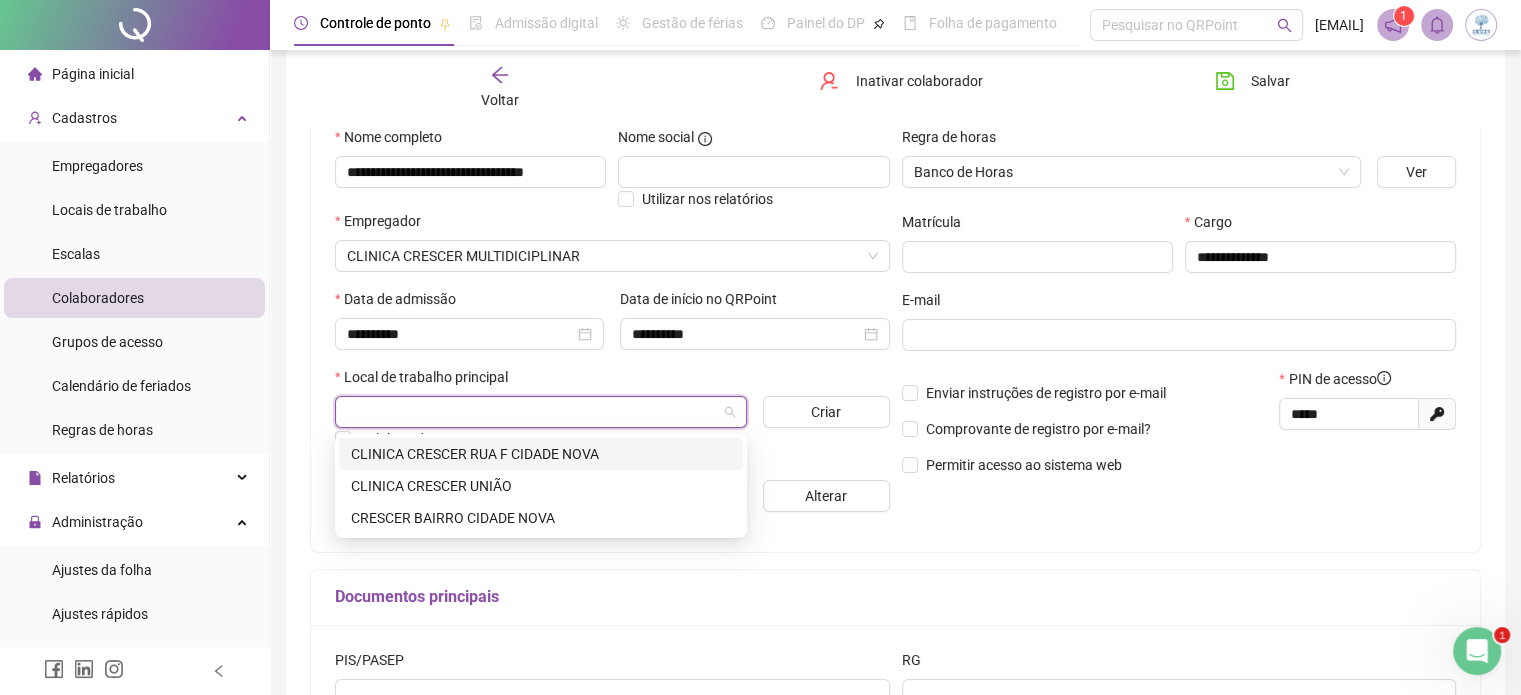 click on "CLINICA CRESCER RUA F CIDADE NOVA" at bounding box center [541, 454] 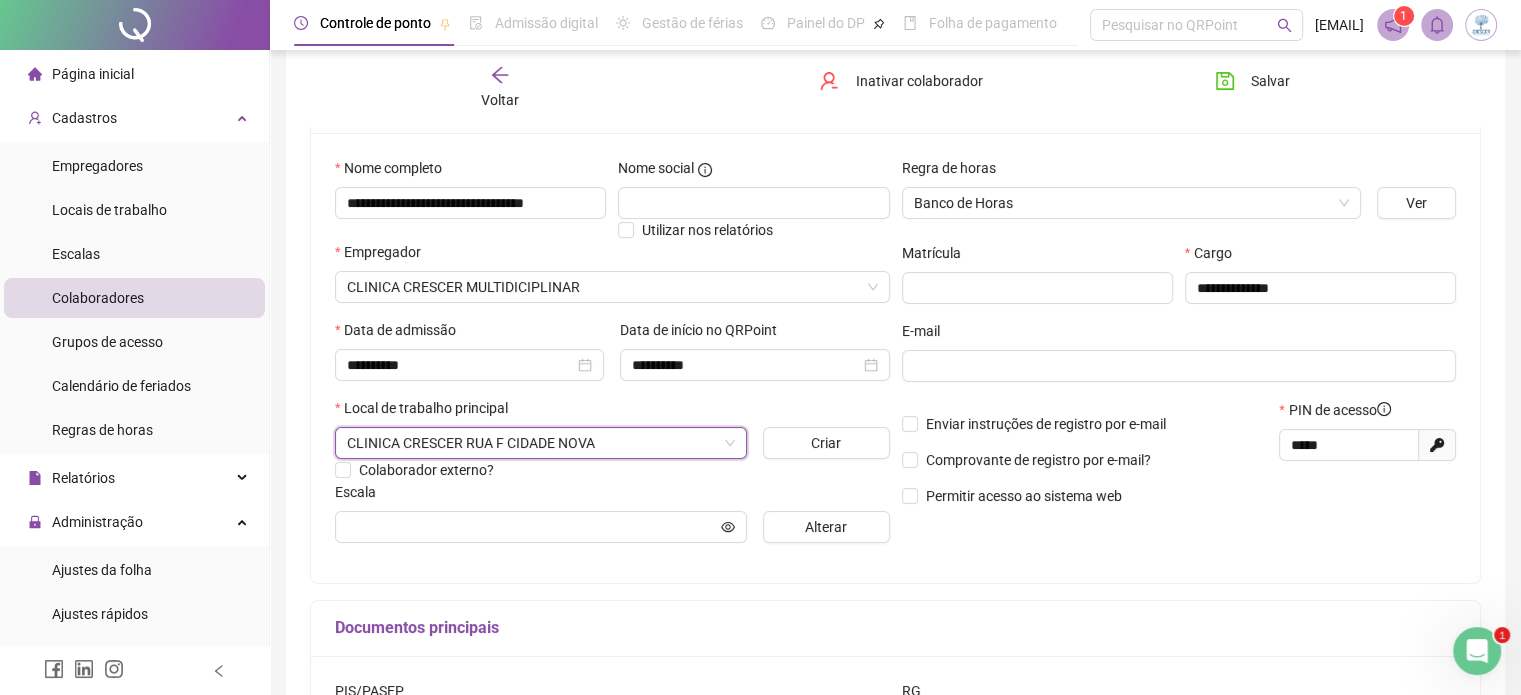 scroll, scrollTop: 145, scrollLeft: 0, axis: vertical 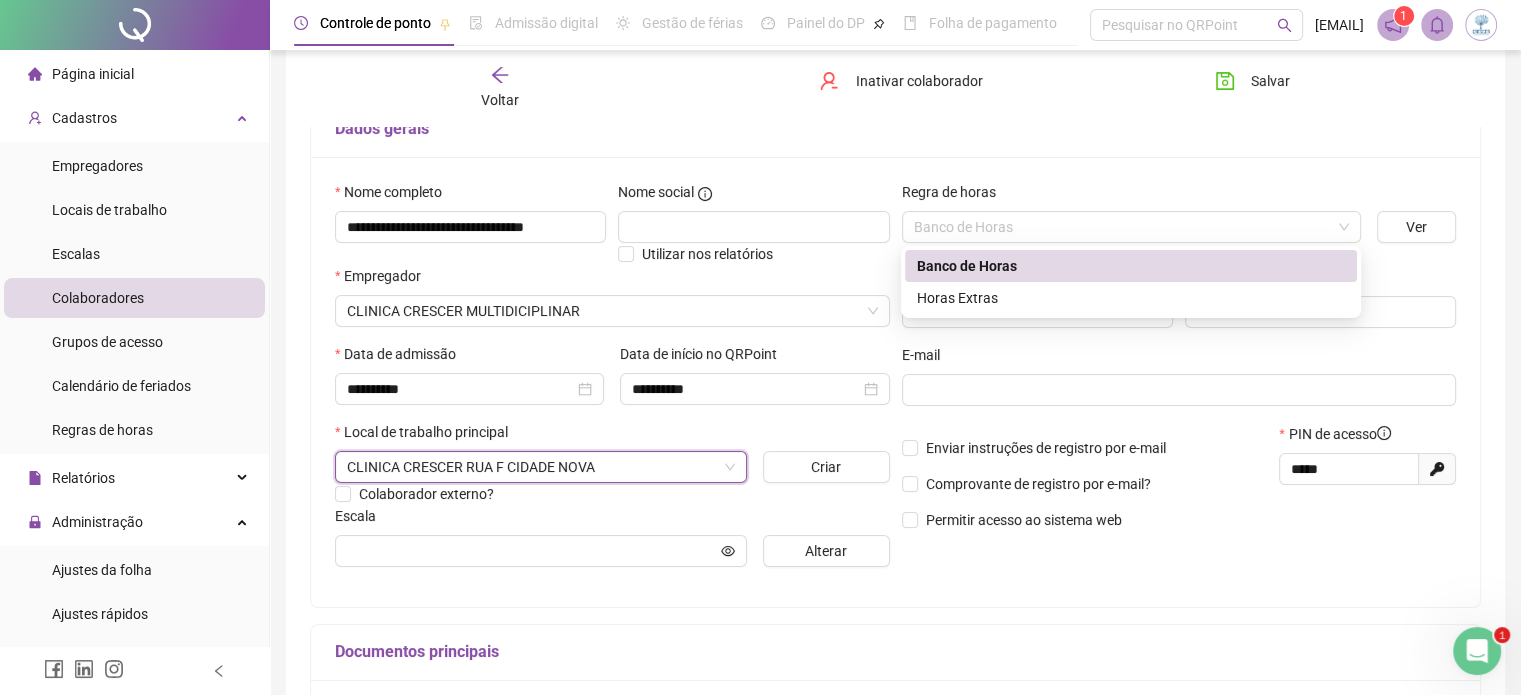 drag, startPoint x: 913, startPoint y: 236, endPoint x: 892, endPoint y: 235, distance: 21.023796 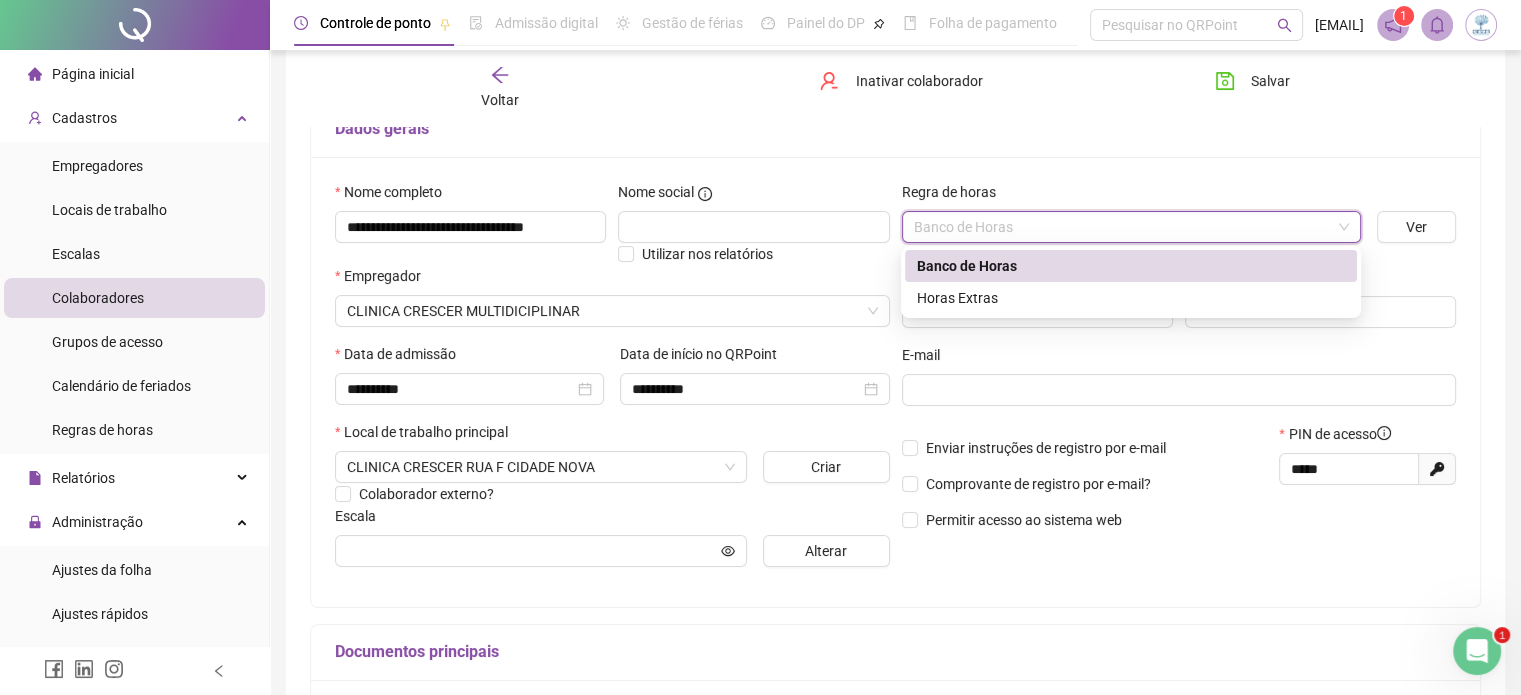 drag, startPoint x: 1050, startPoint y: 222, endPoint x: 894, endPoint y: 237, distance: 156.7195 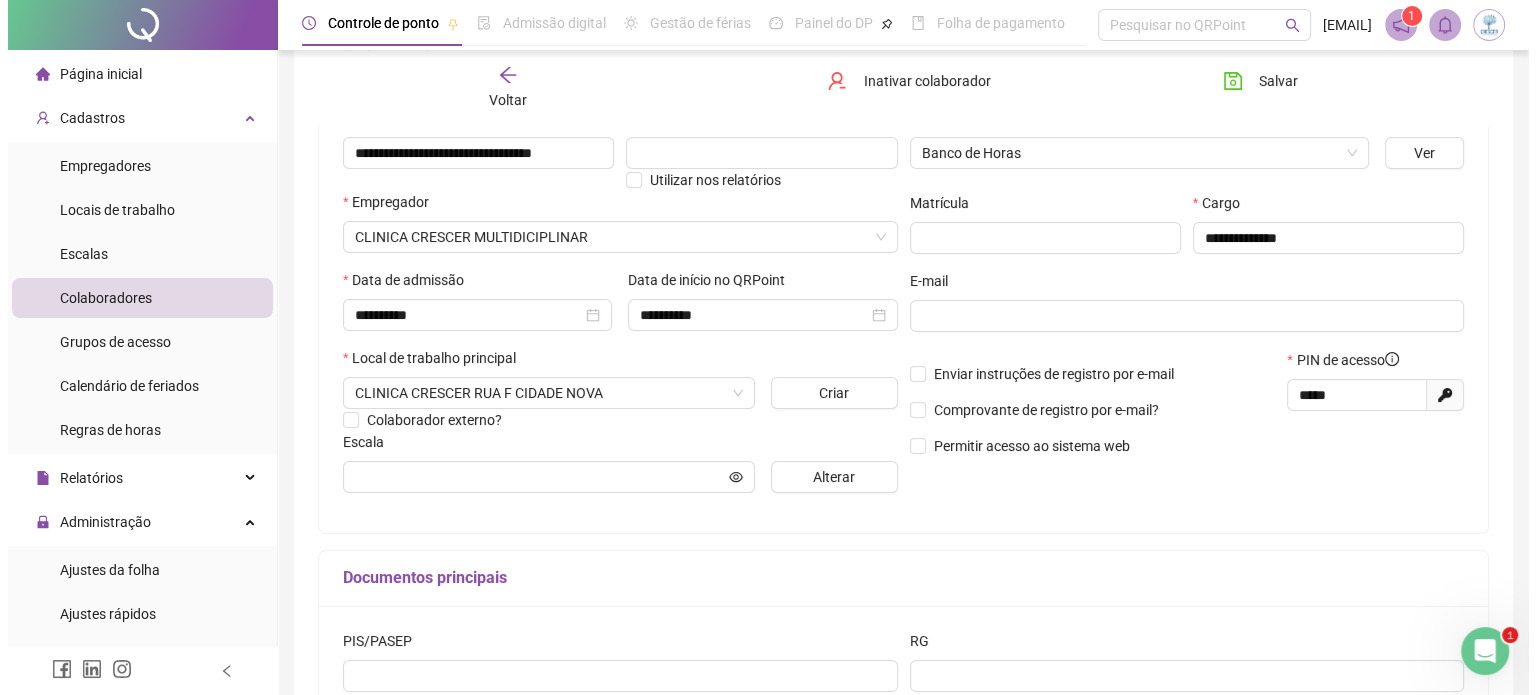 scroll, scrollTop: 145, scrollLeft: 0, axis: vertical 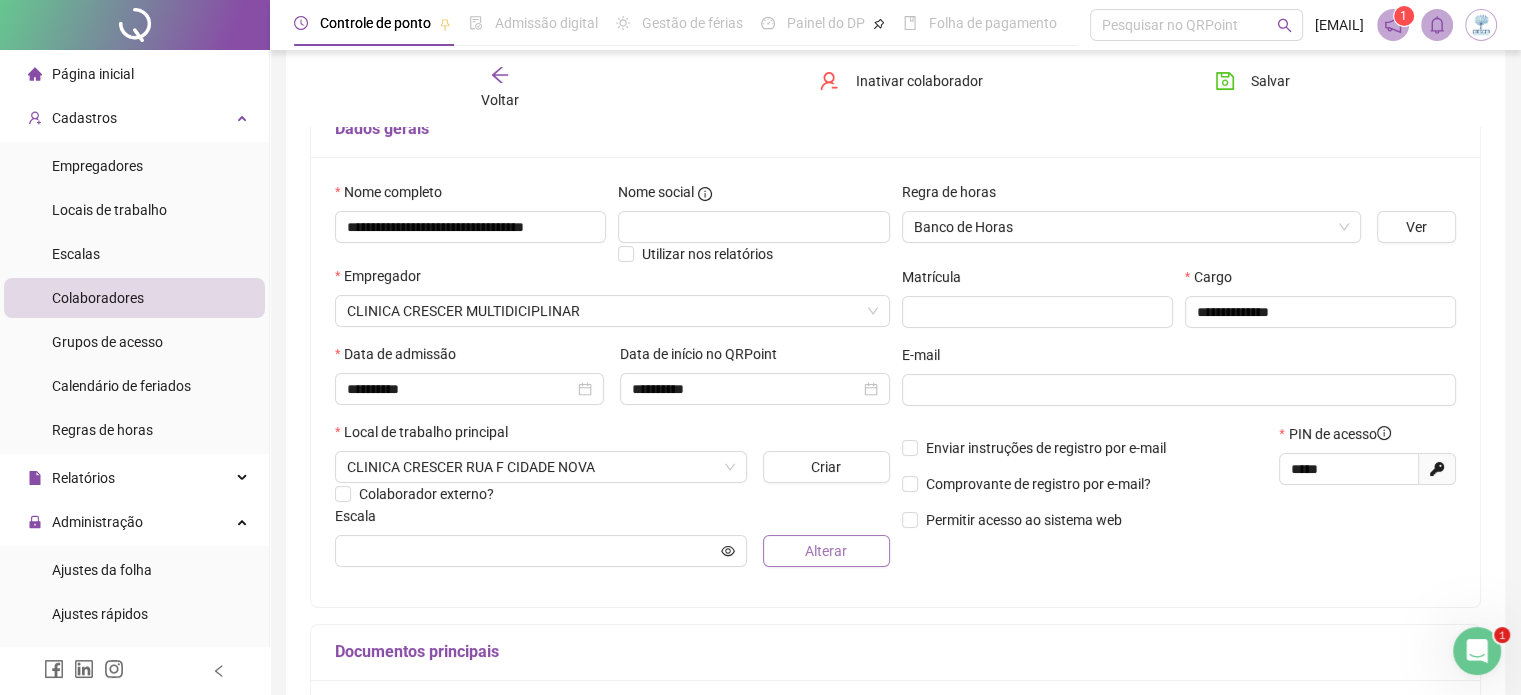 click on "Alterar" at bounding box center [826, 551] 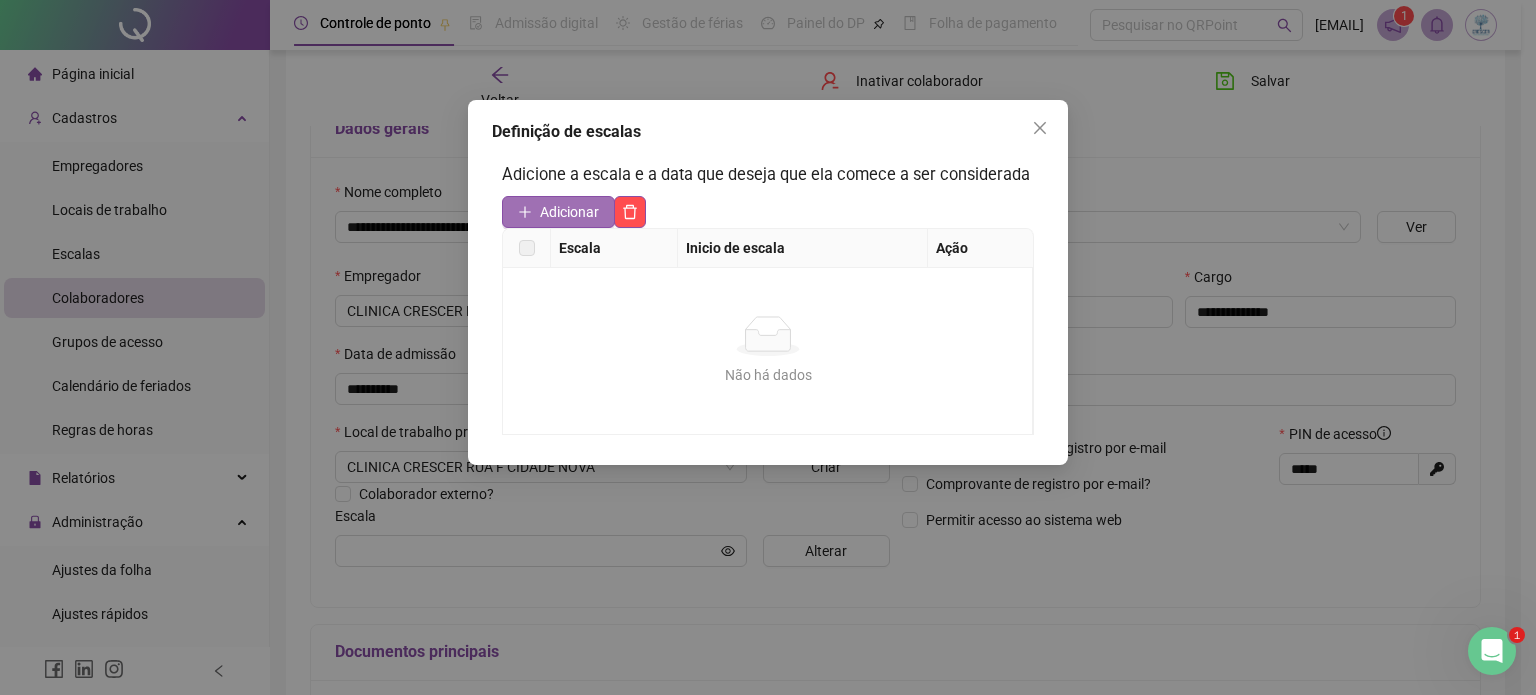 click on "Adicionar" at bounding box center (569, 212) 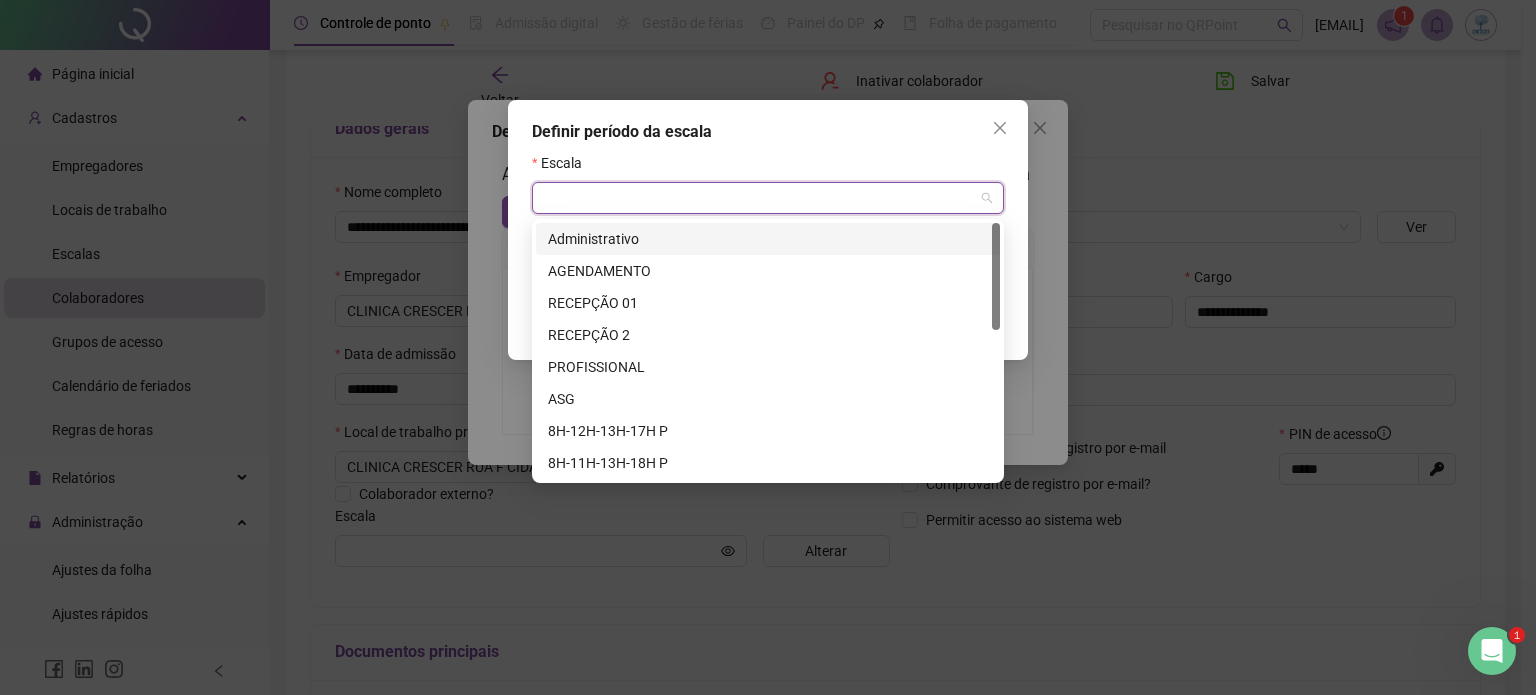 click at bounding box center (759, 198) 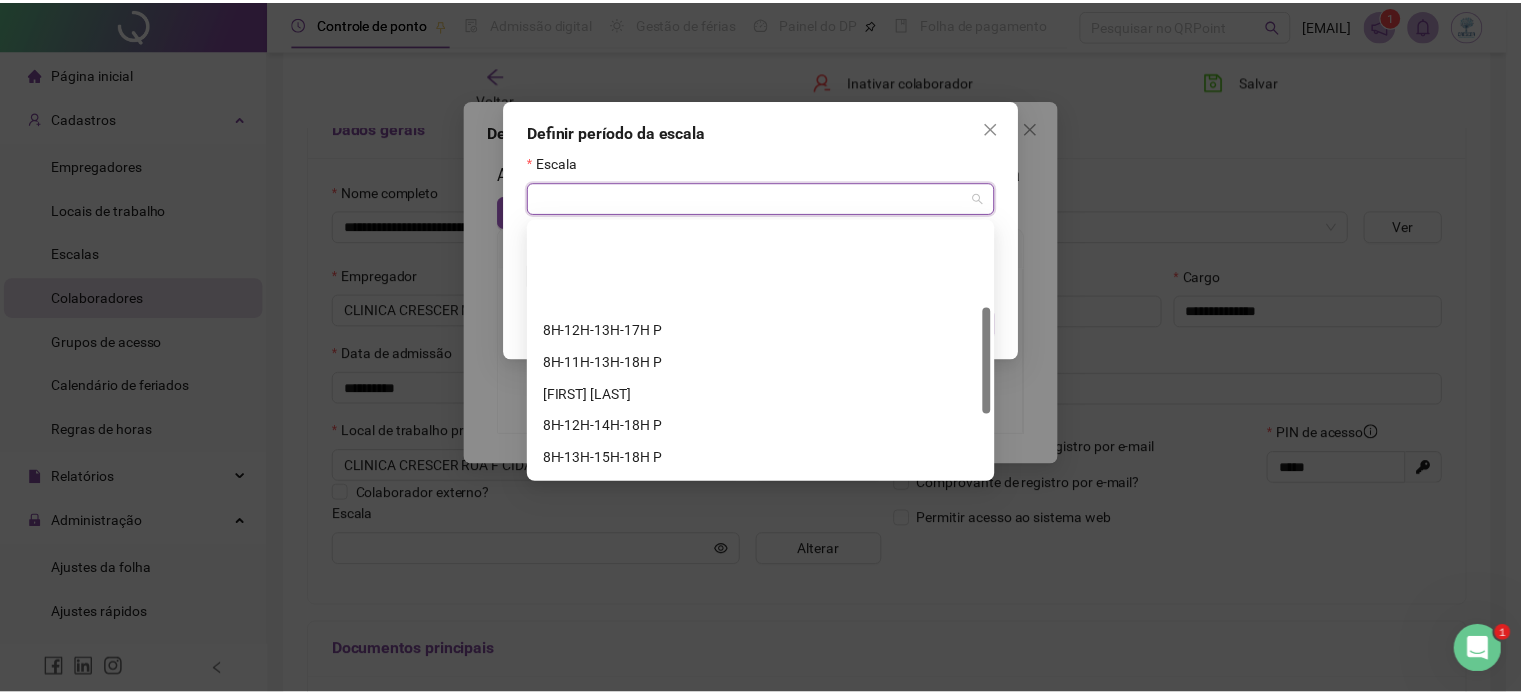 scroll, scrollTop: 200, scrollLeft: 0, axis: vertical 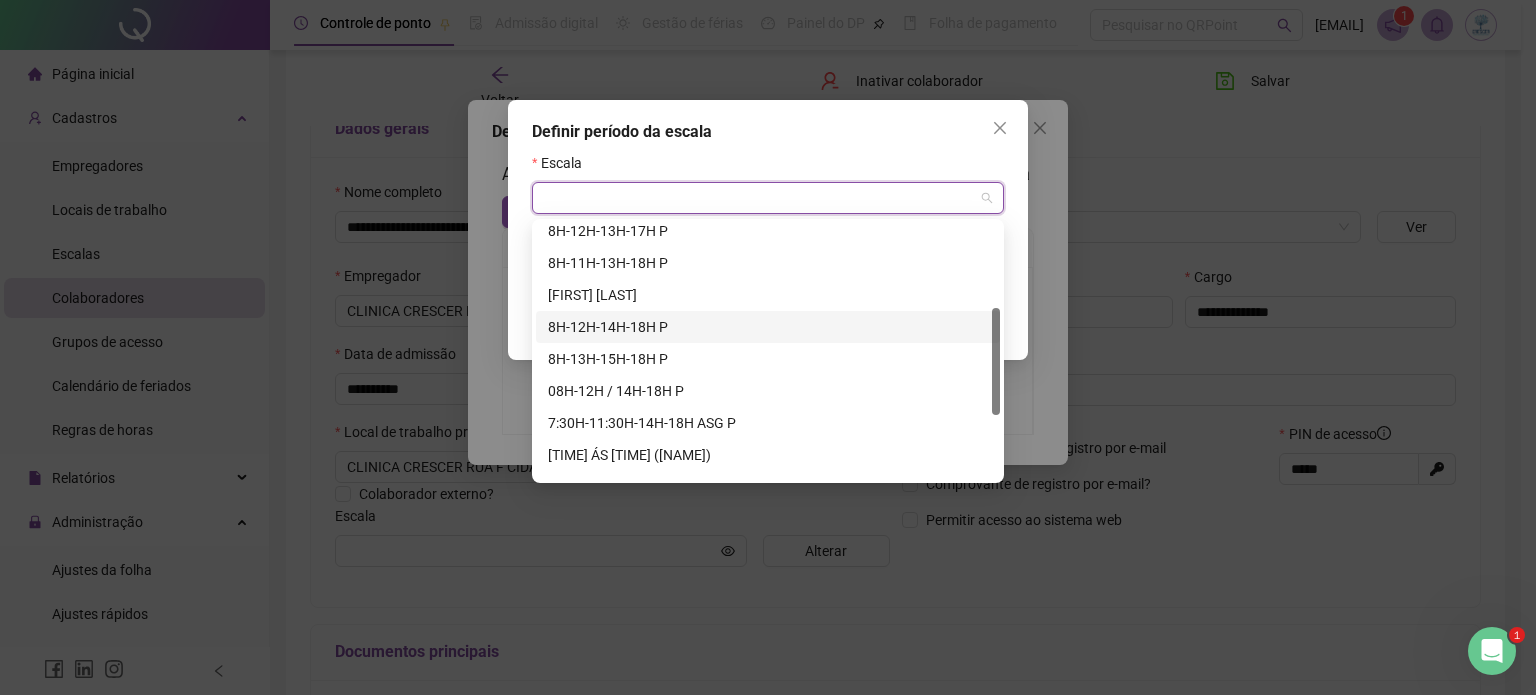click on "8H-12H-14H-18H P" at bounding box center (768, 327) 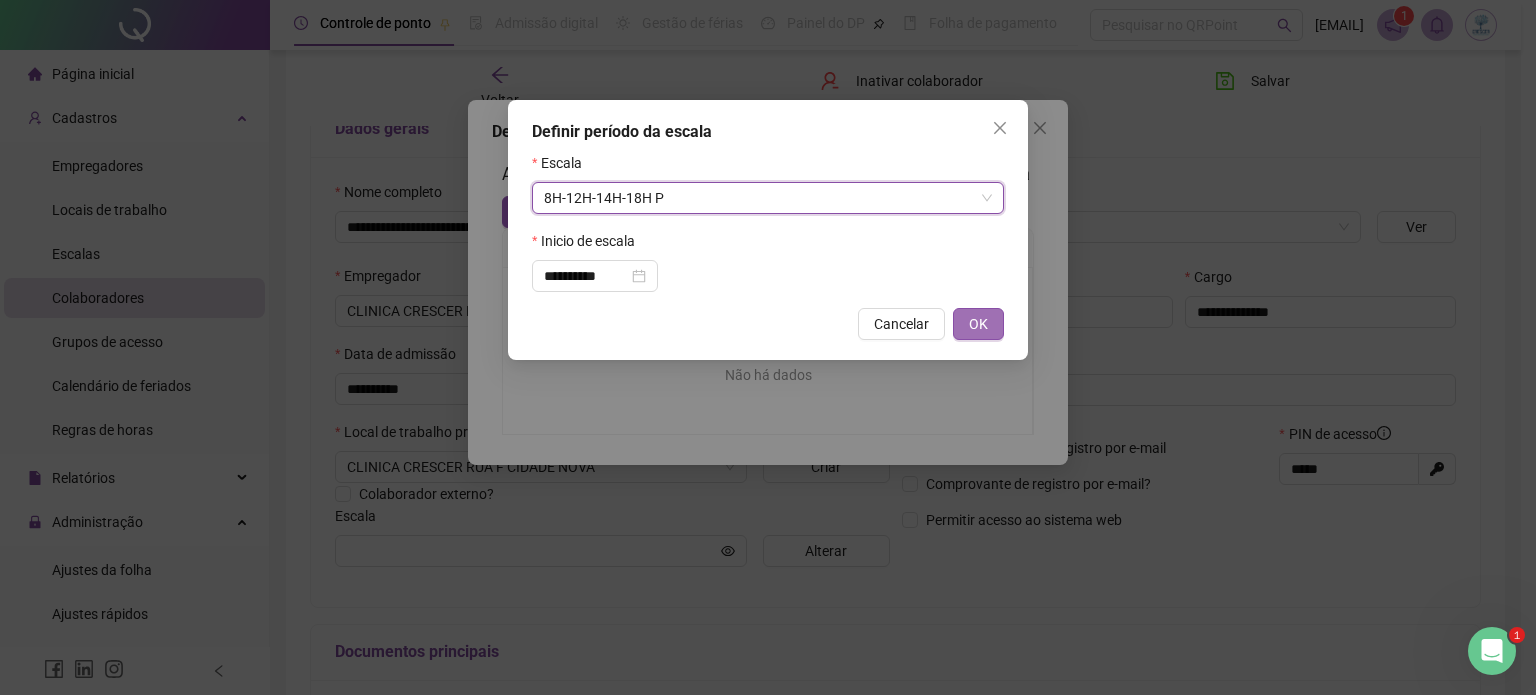 click on "OK" at bounding box center [978, 324] 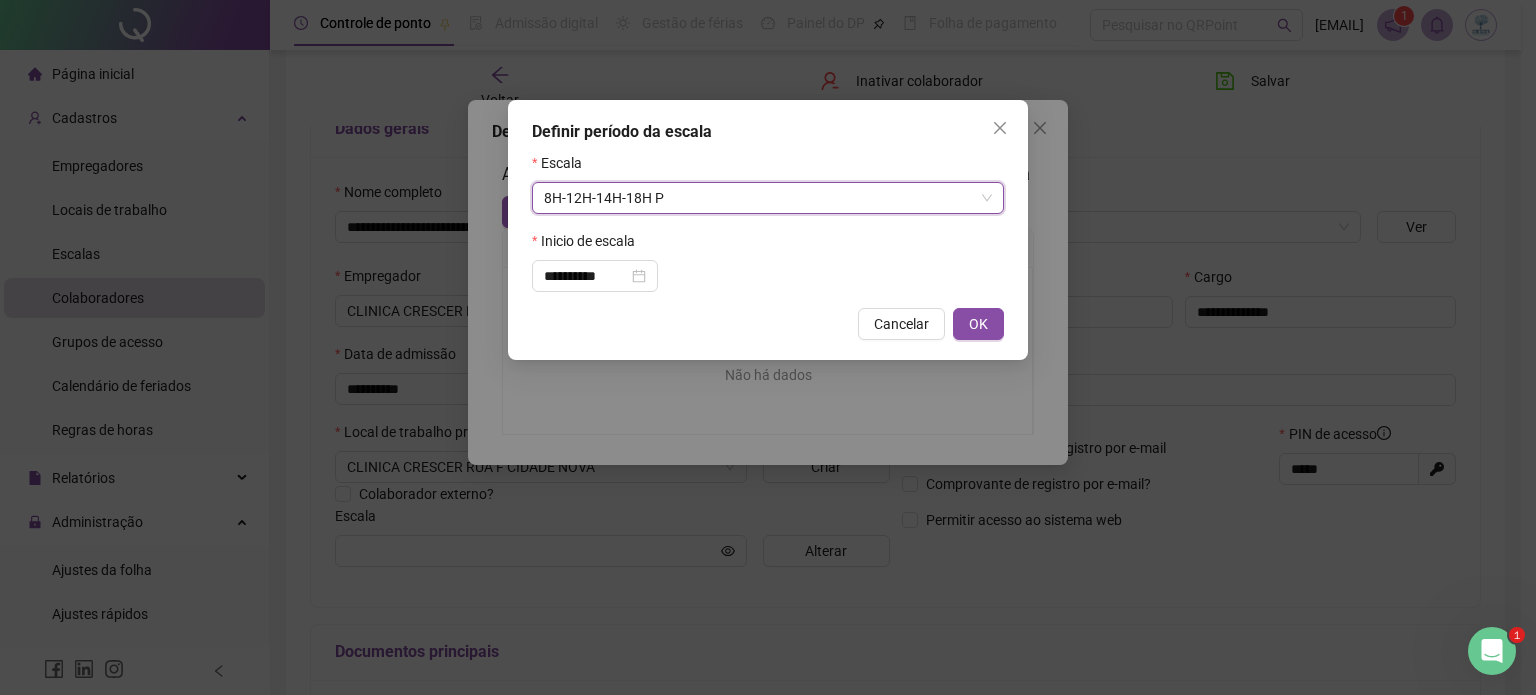type on "**********" 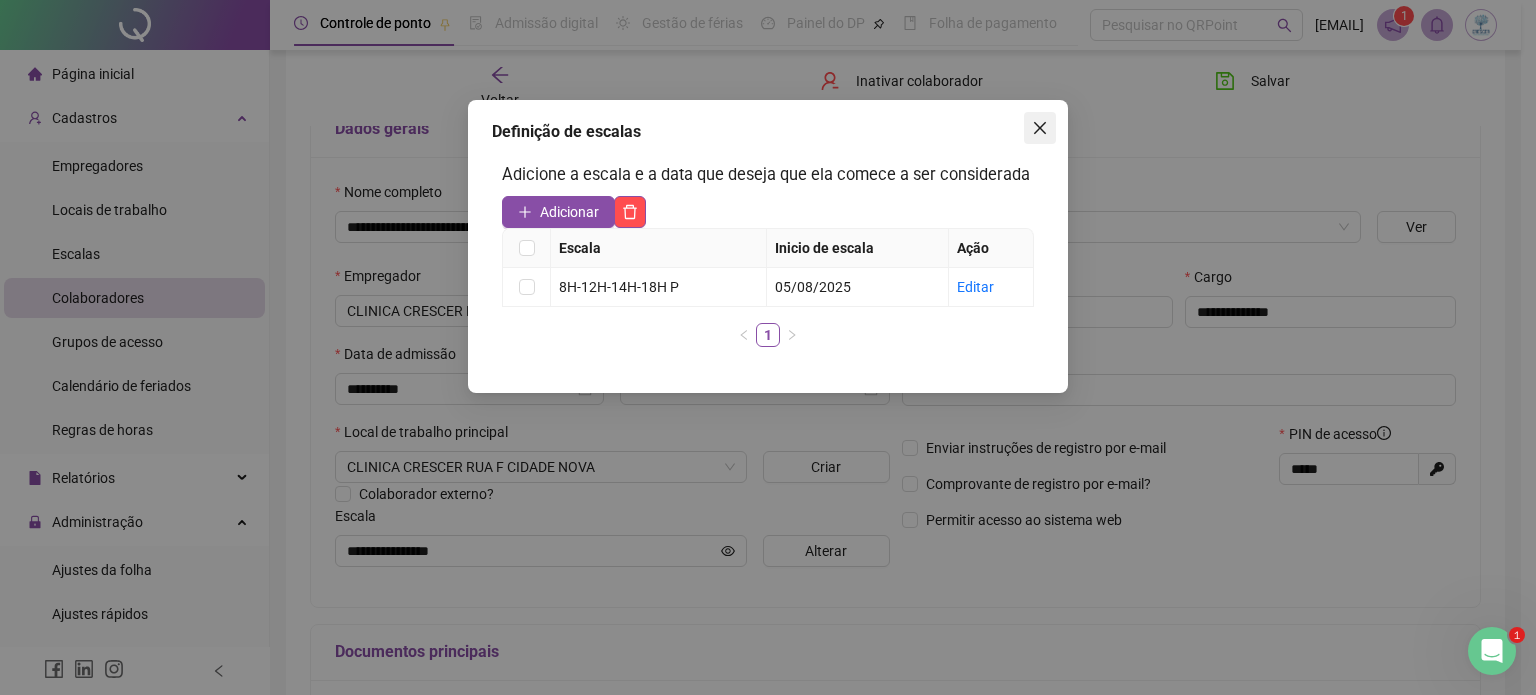 click 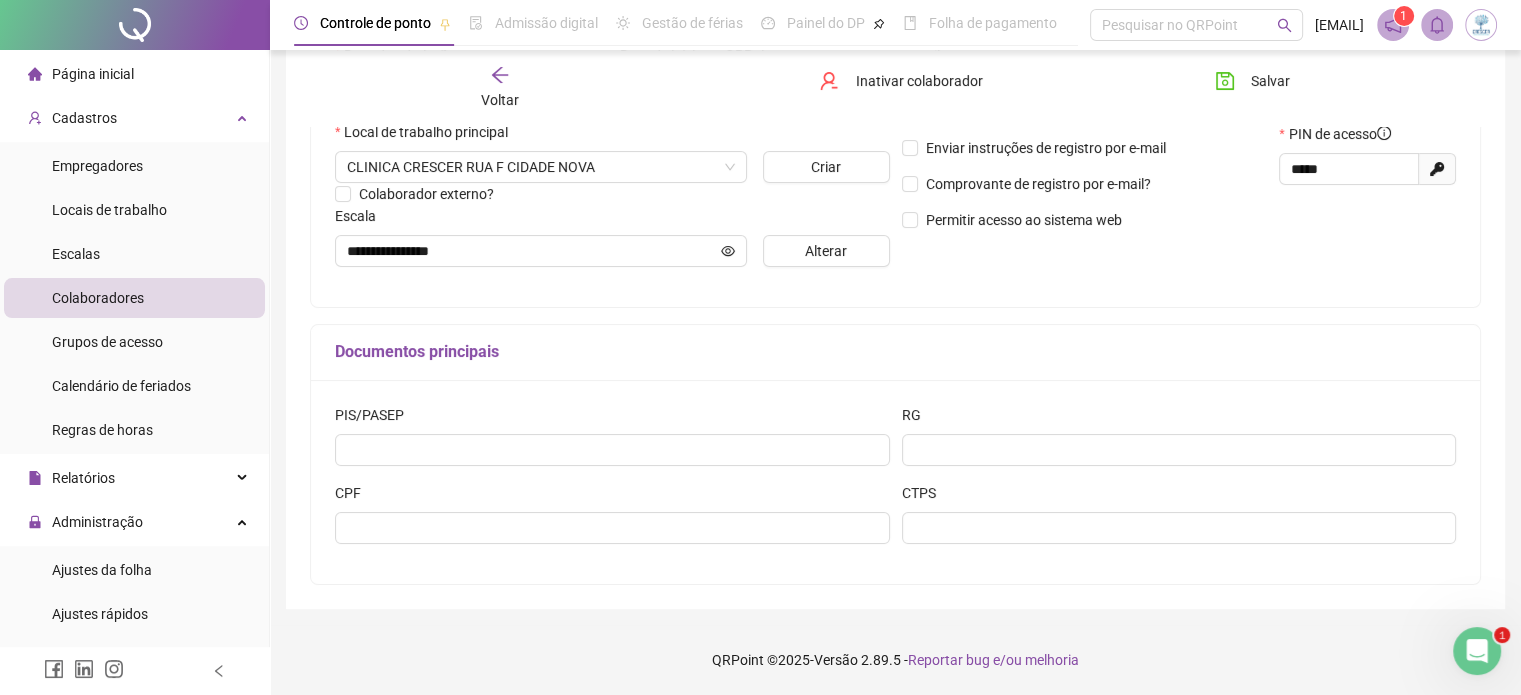 scroll, scrollTop: 0, scrollLeft: 0, axis: both 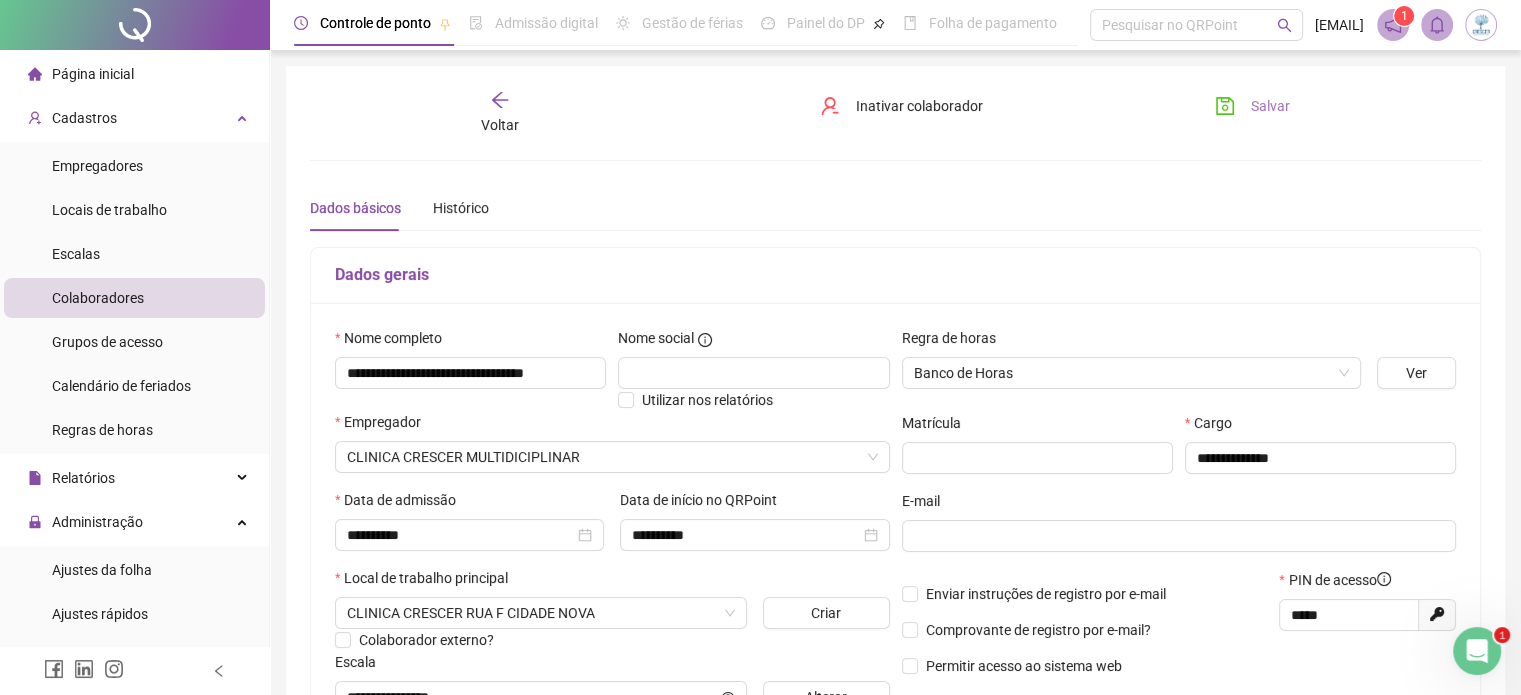 click on "Salvar" at bounding box center (1252, 106) 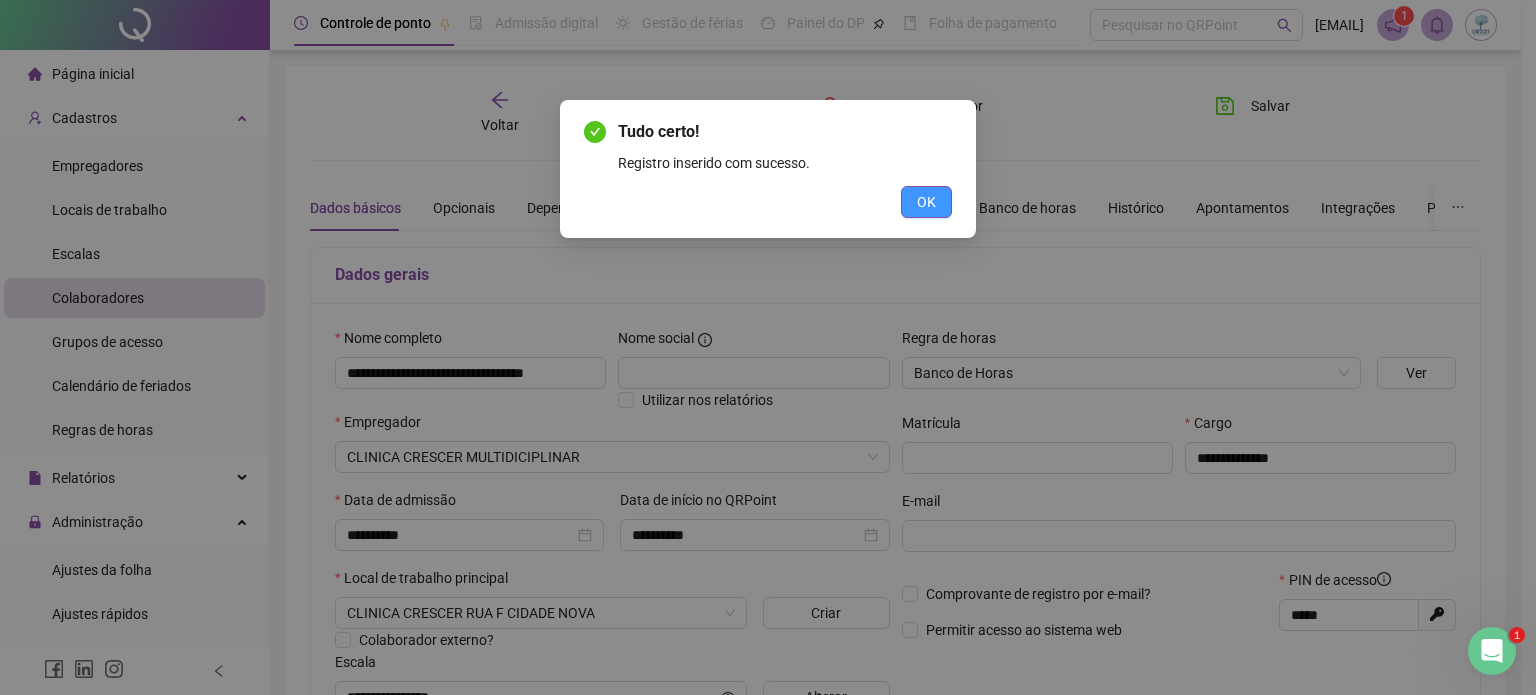 click on "OK" at bounding box center [926, 202] 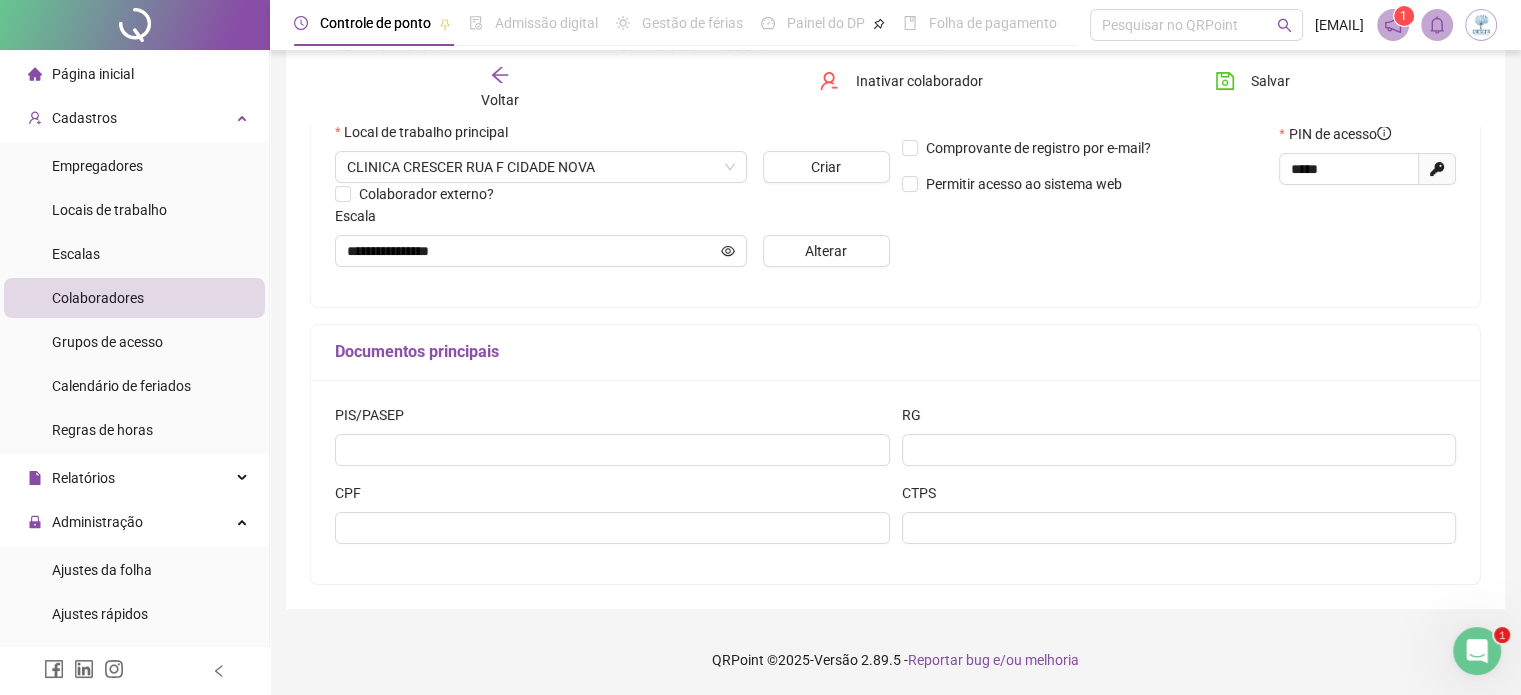 scroll, scrollTop: 0, scrollLeft: 0, axis: both 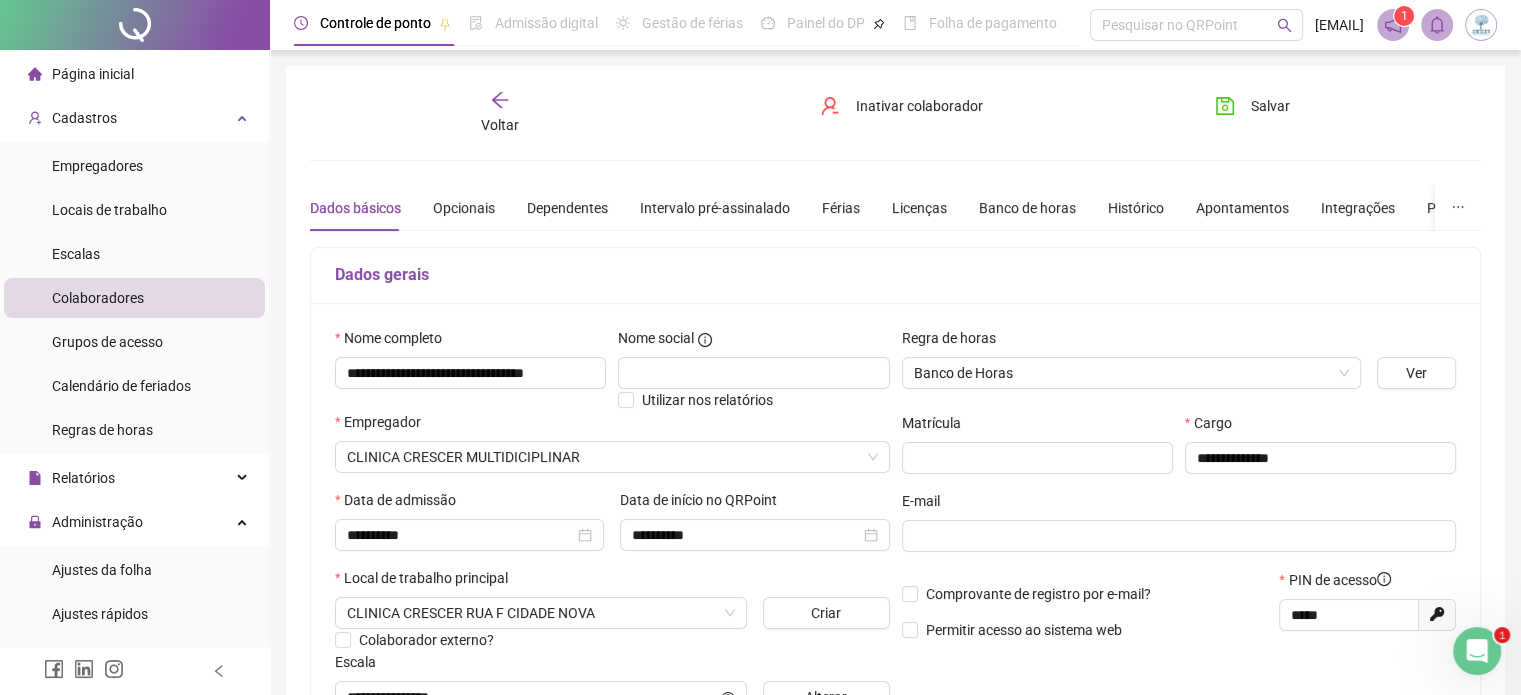 click on "Voltar" at bounding box center (500, 113) 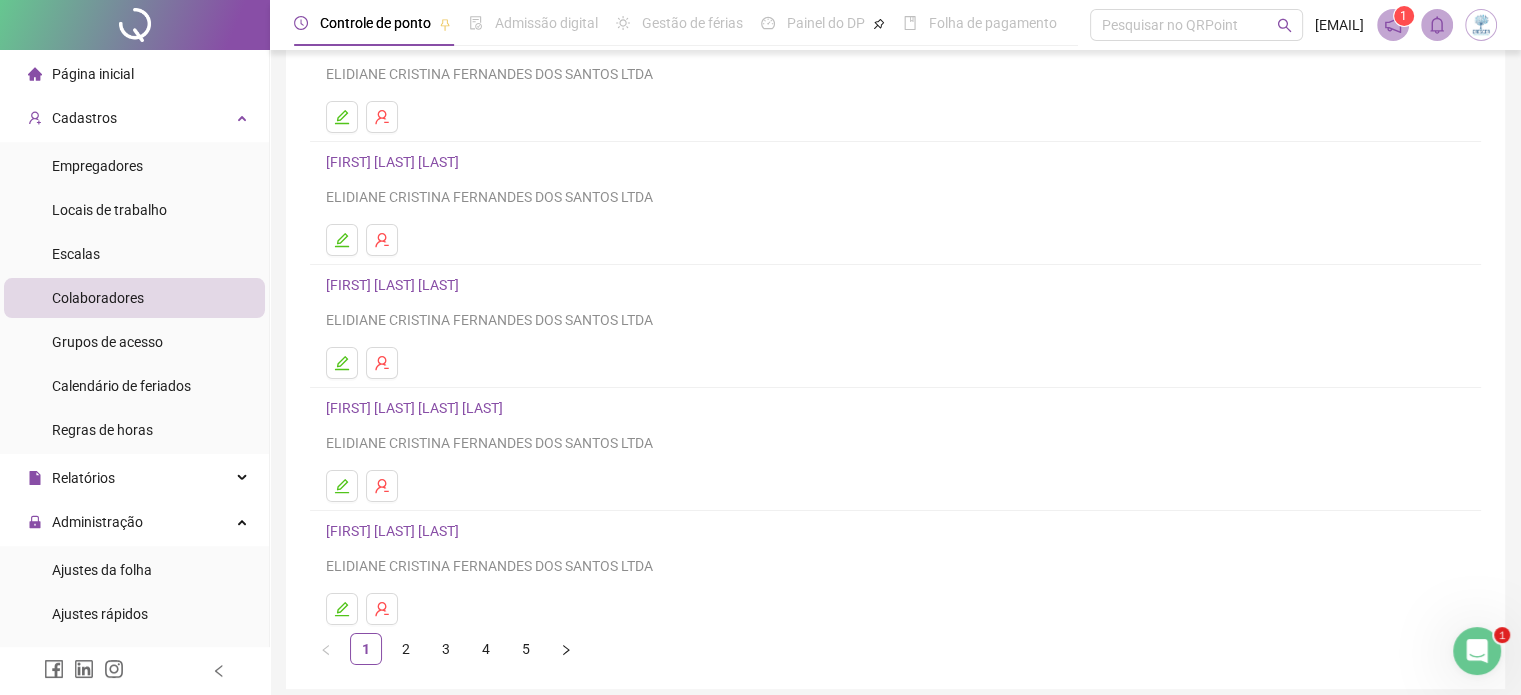 scroll, scrollTop: 271, scrollLeft: 0, axis: vertical 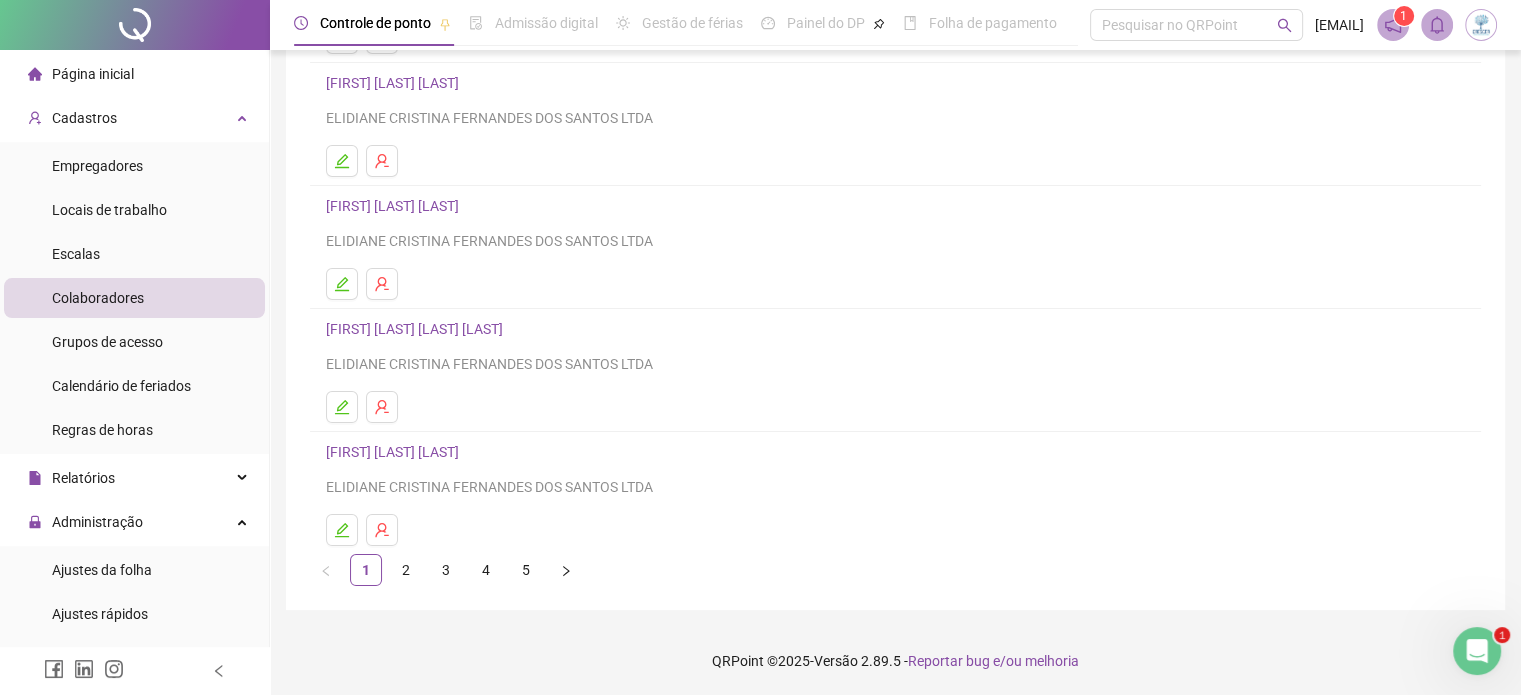 click at bounding box center [566, 570] 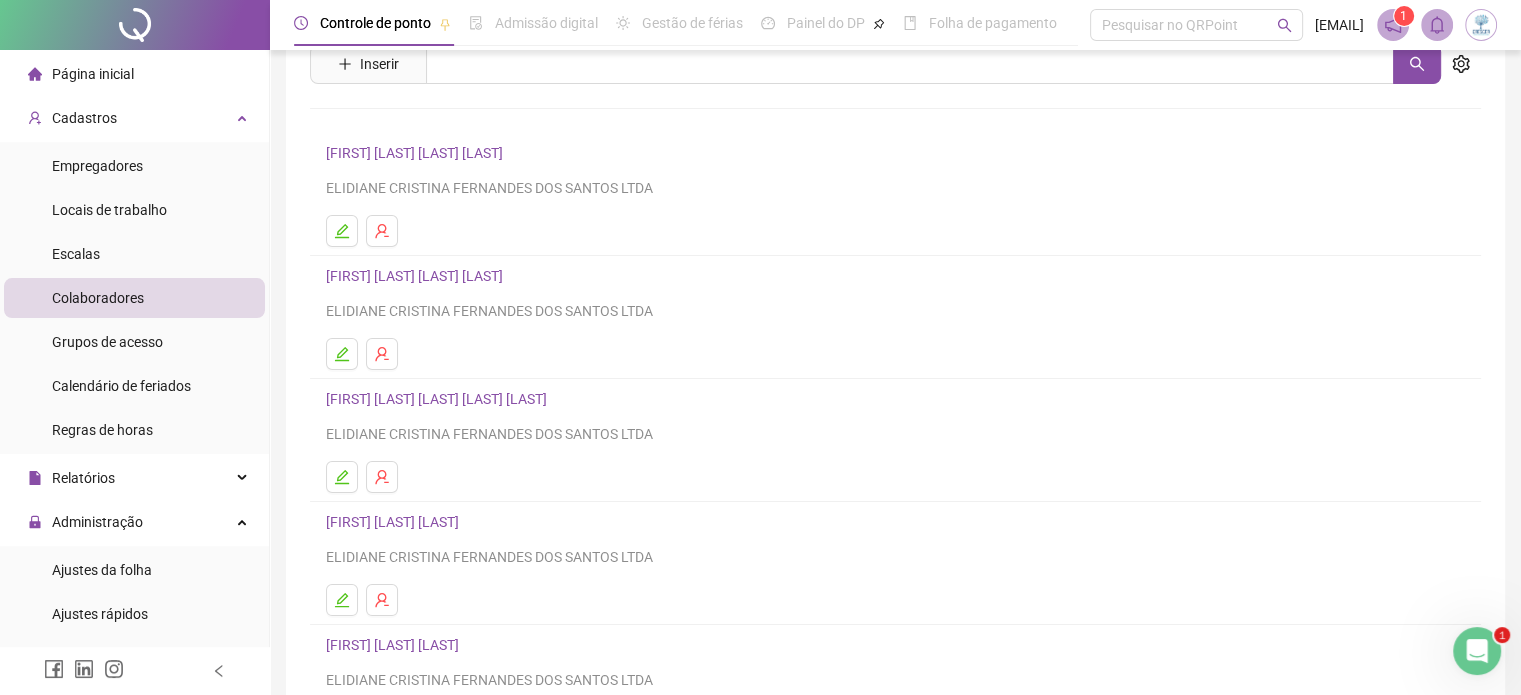scroll, scrollTop: 100, scrollLeft: 0, axis: vertical 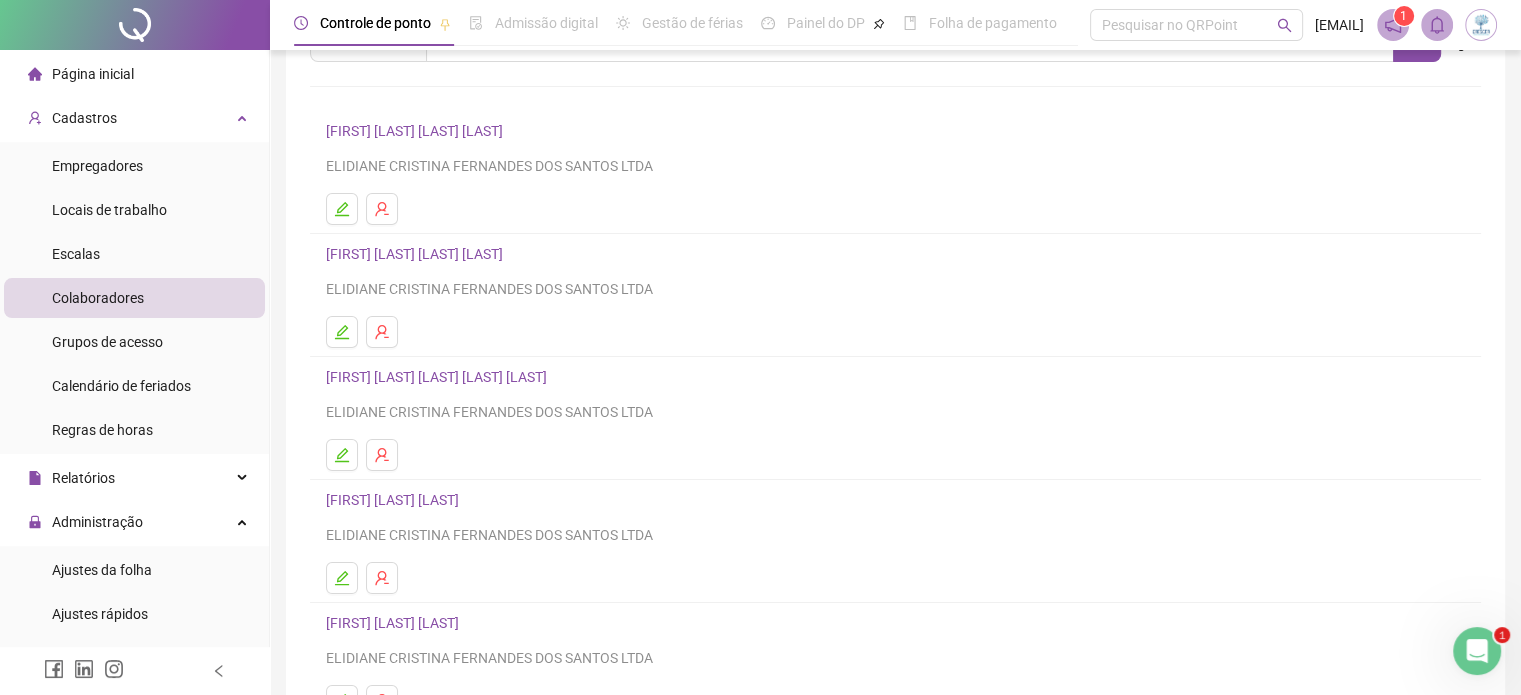 click on "[FIRST] [LAST] [LAST] [LAST]" at bounding box center (417, 254) 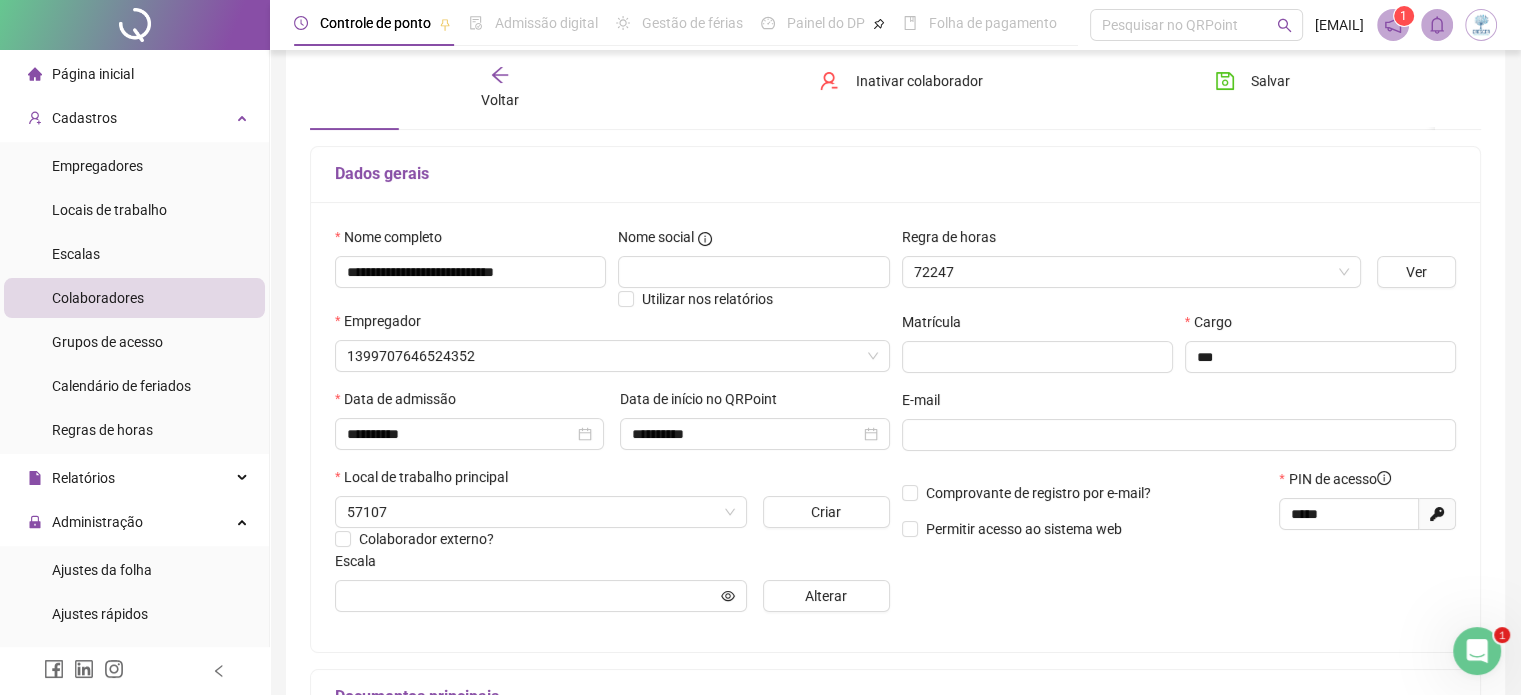 scroll, scrollTop: 110, scrollLeft: 0, axis: vertical 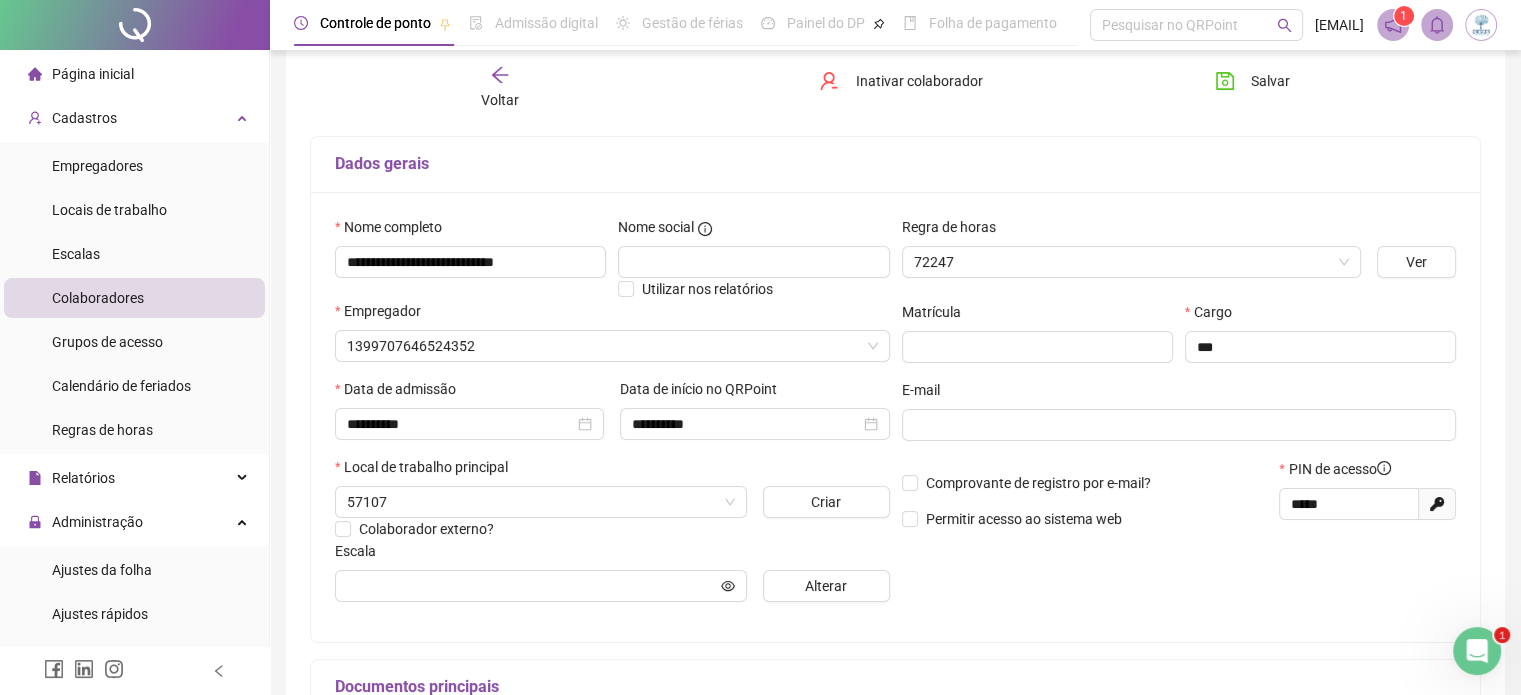 type on "**********" 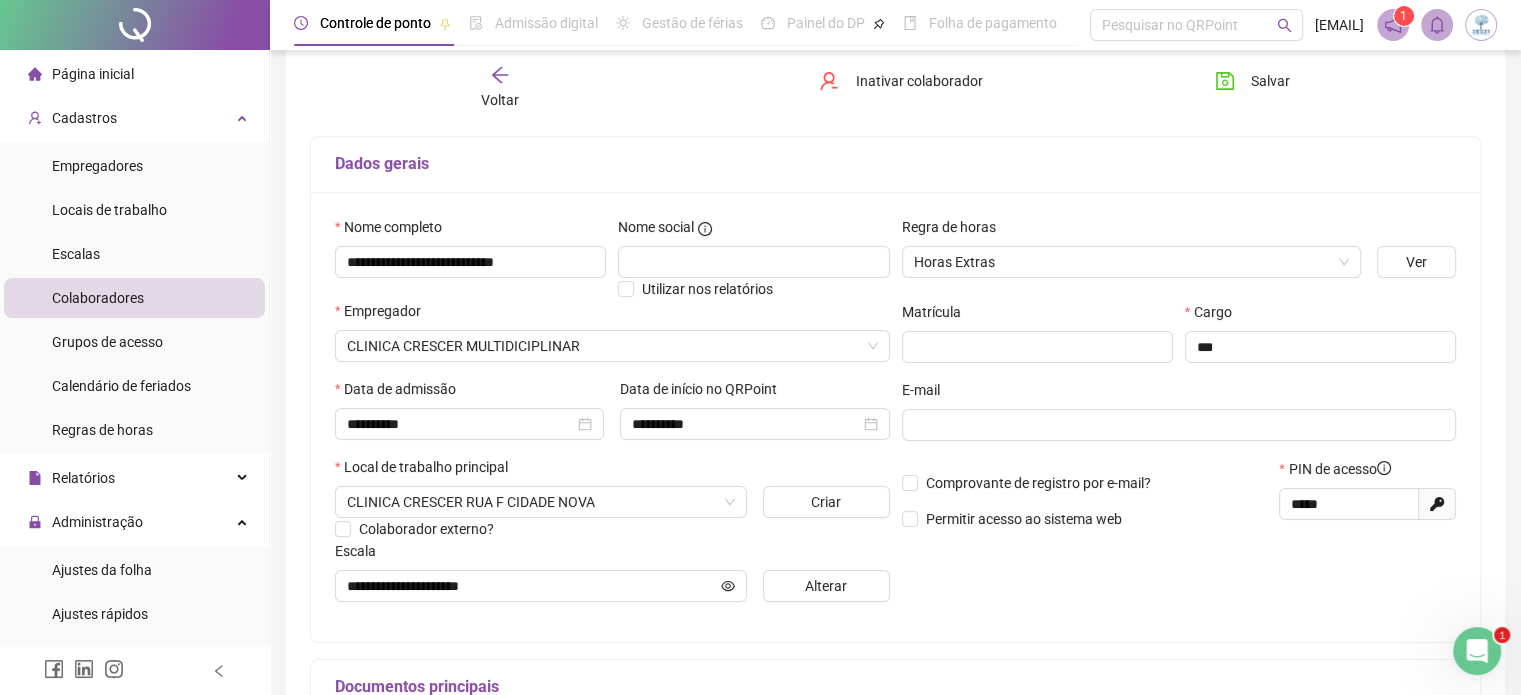 click 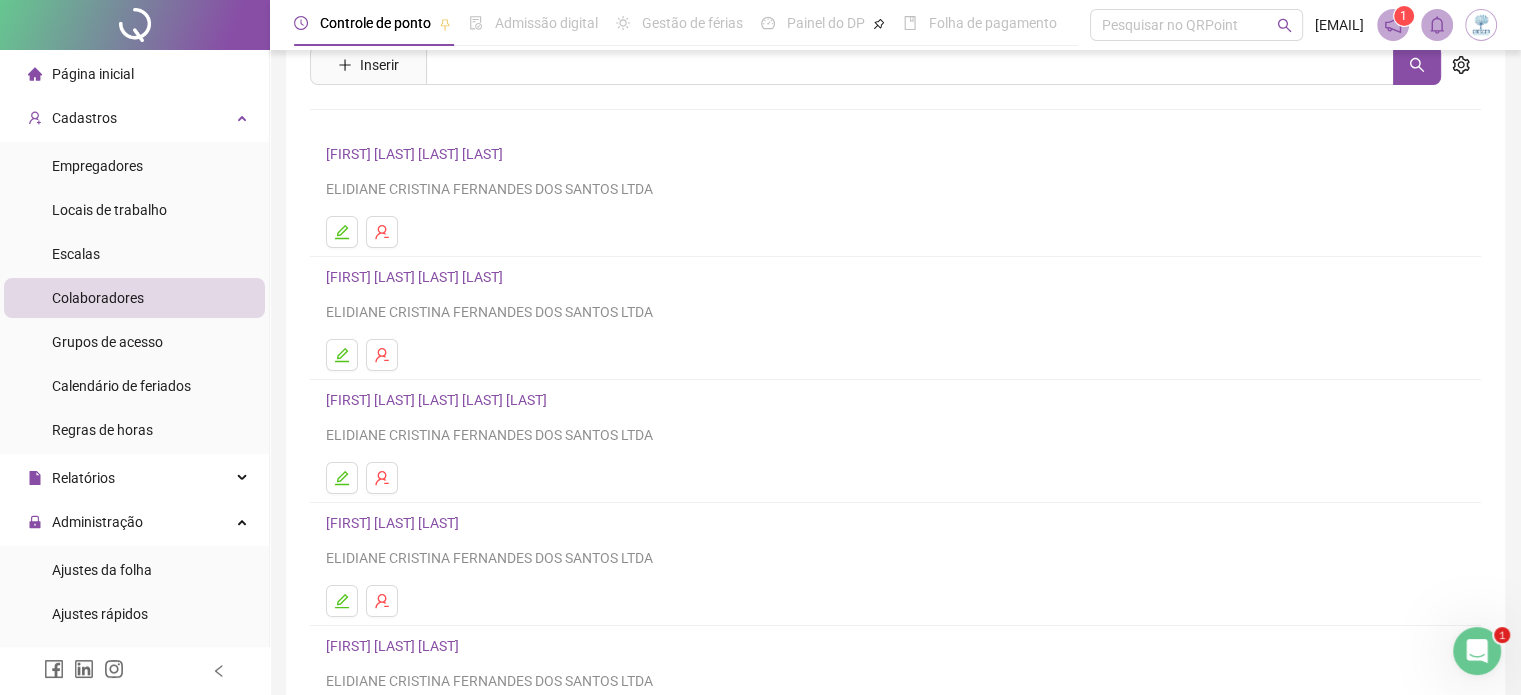 scroll, scrollTop: 100, scrollLeft: 0, axis: vertical 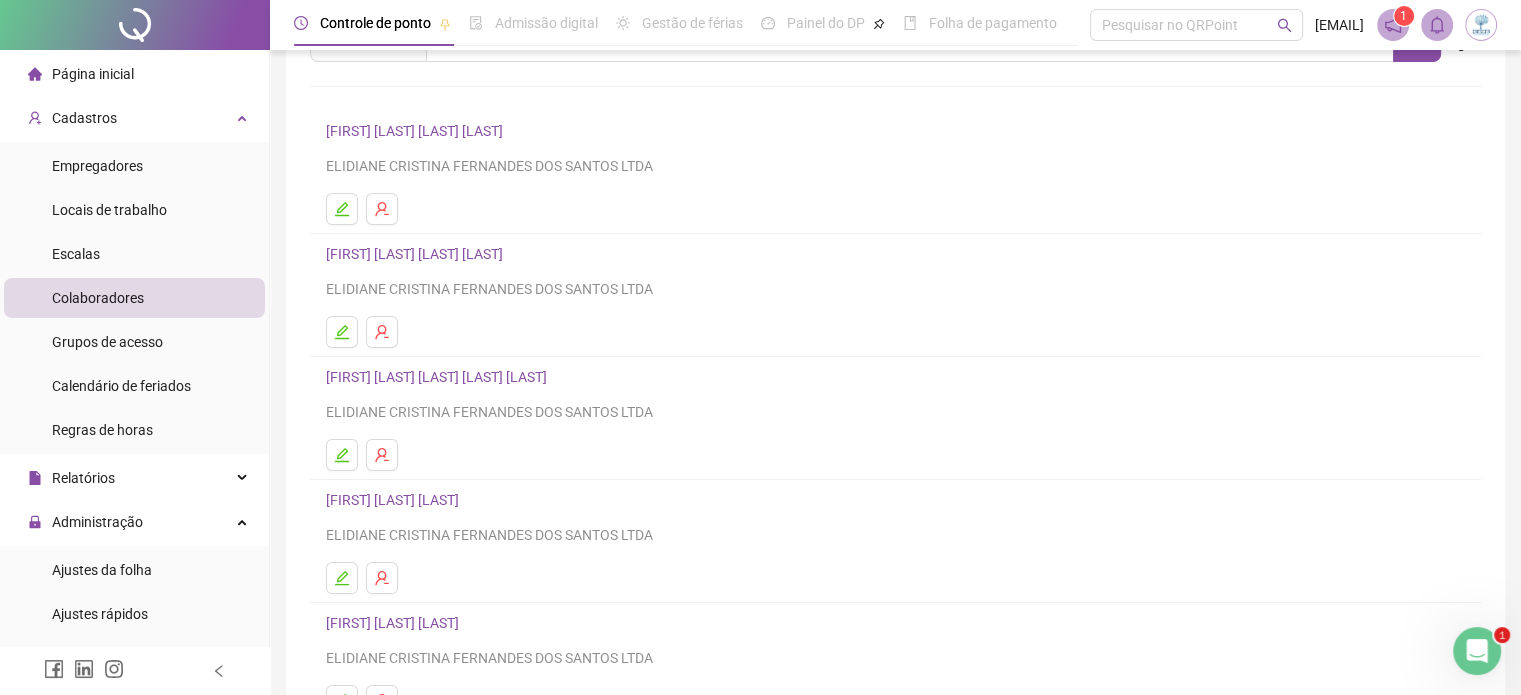 click on "[FIRST] [LAST] [LAST]" at bounding box center (395, 500) 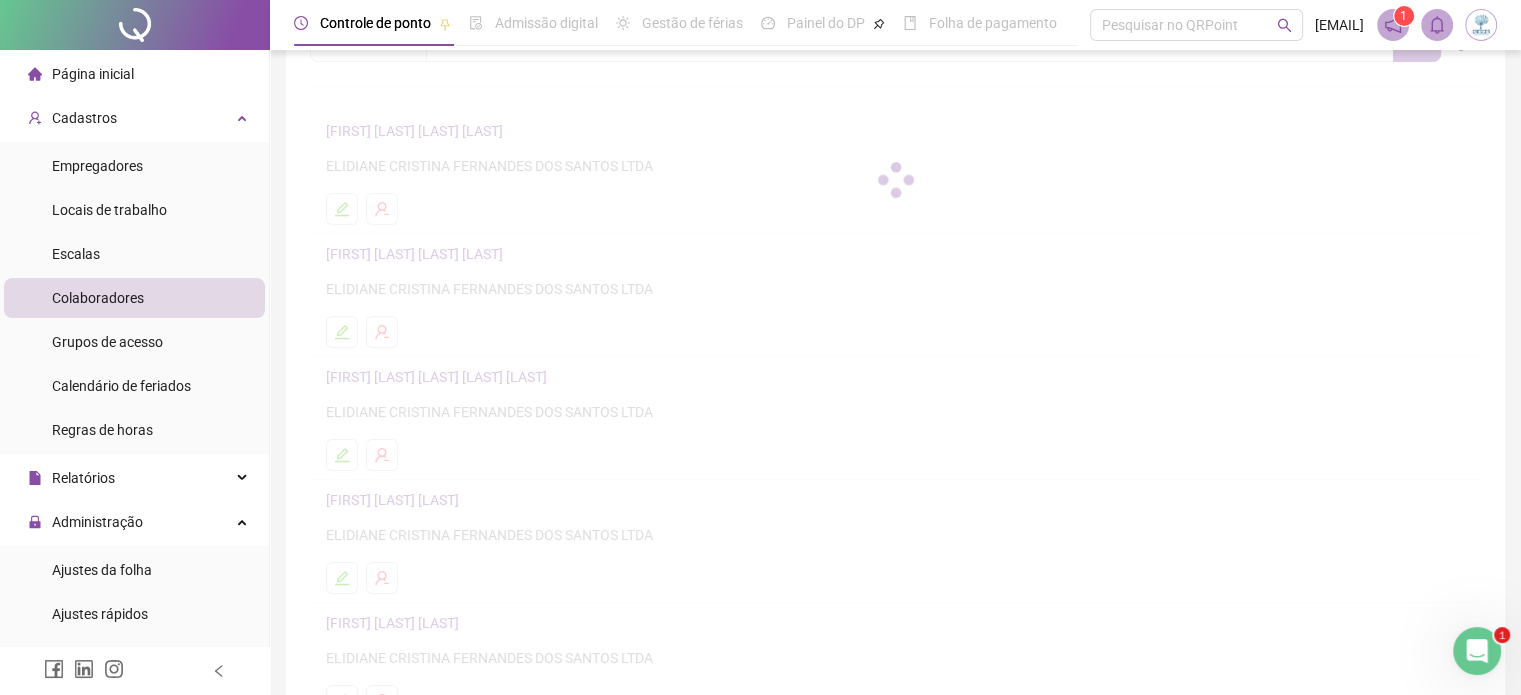scroll, scrollTop: 110, scrollLeft: 0, axis: vertical 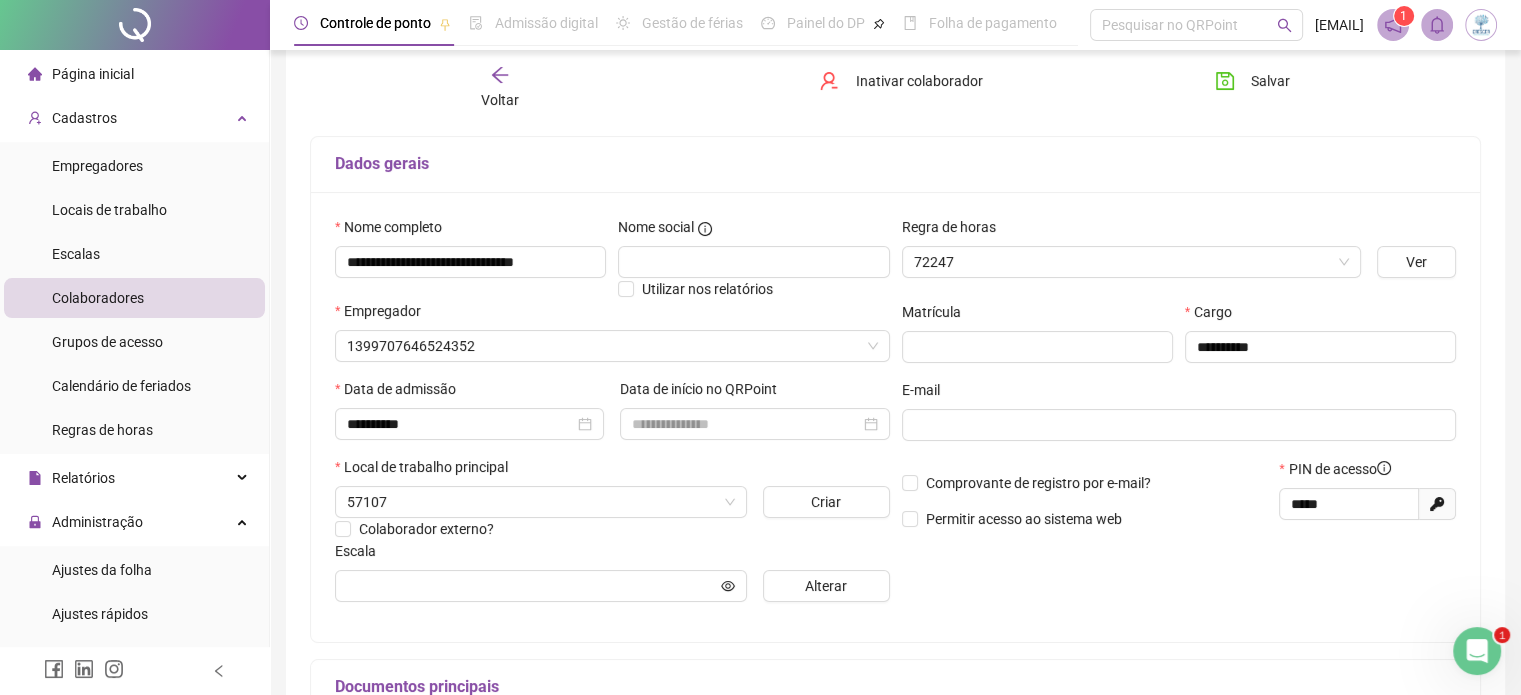 type on "**********" 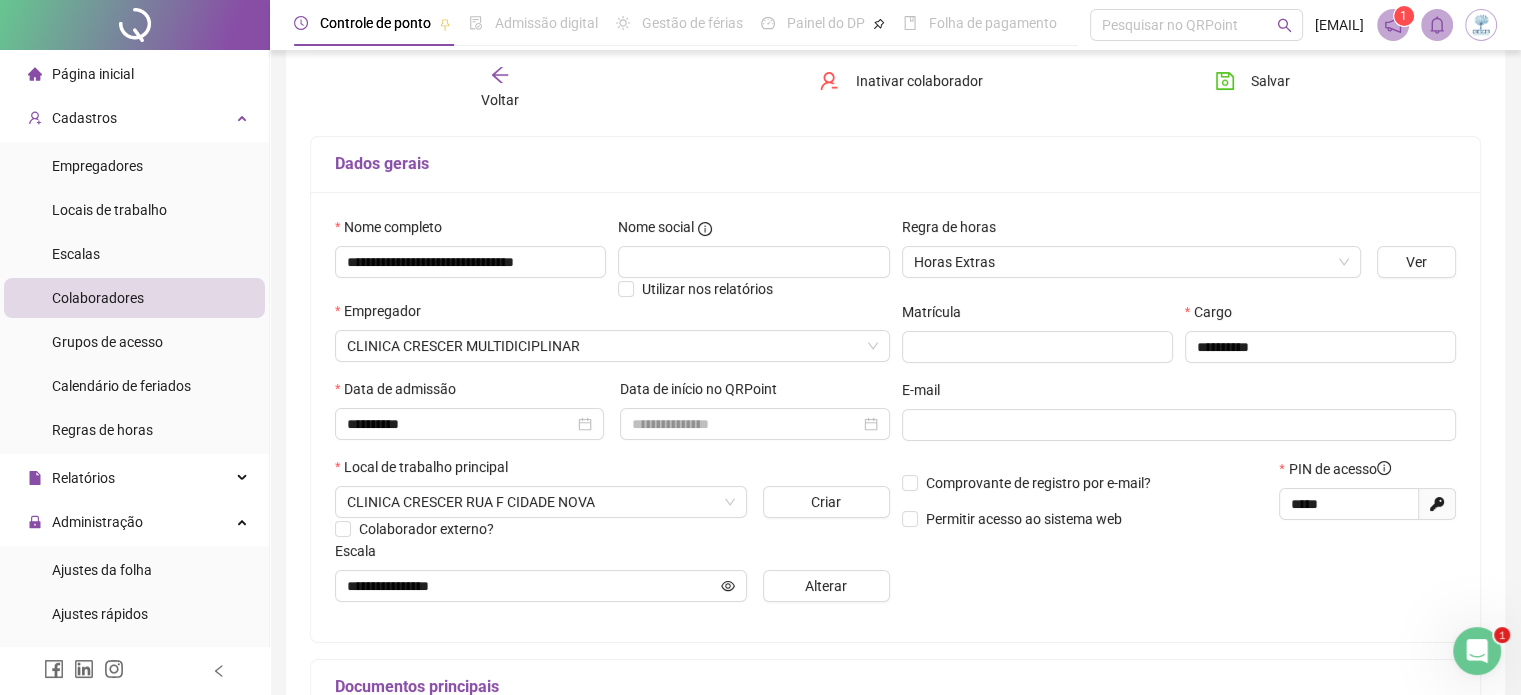 click 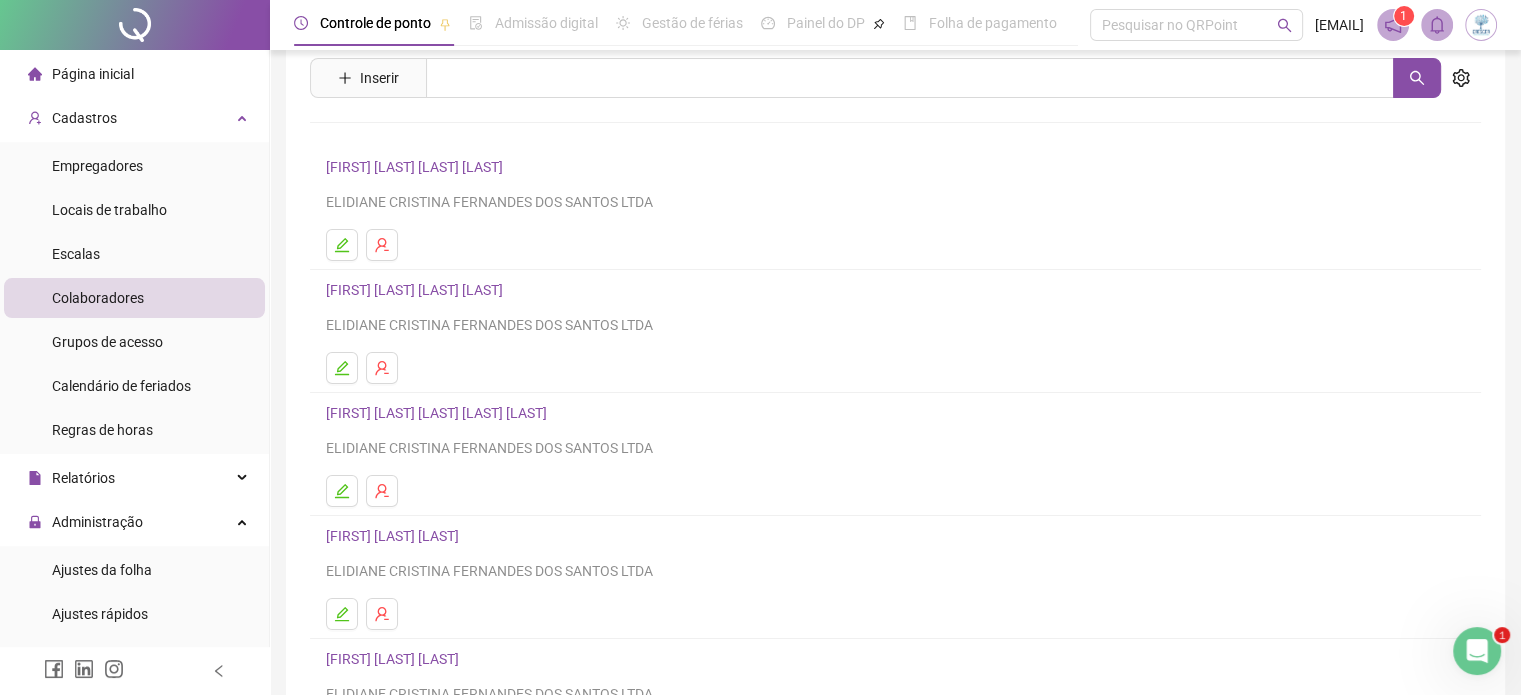 scroll, scrollTop: 100, scrollLeft: 0, axis: vertical 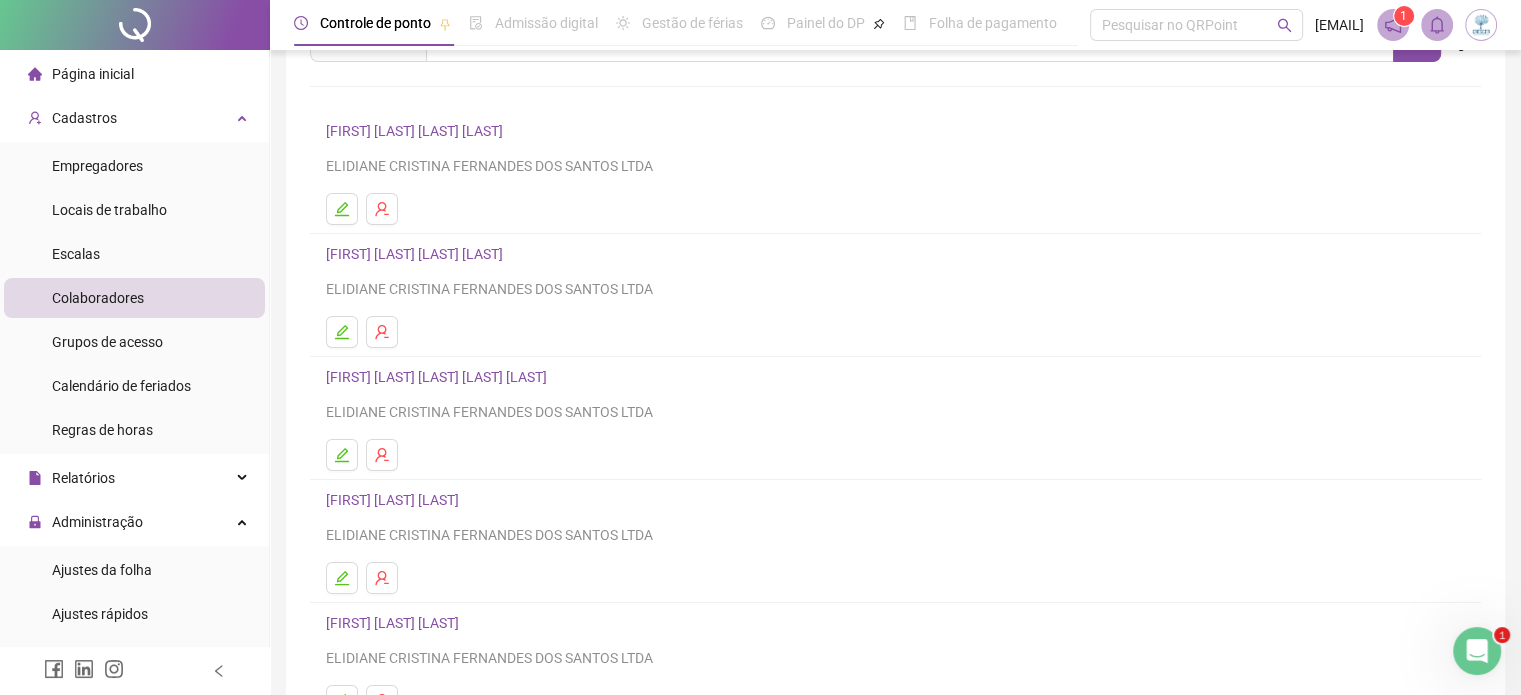 click on "[FIRST] [LAST] [LAST] [LAST] [LAST]" at bounding box center (439, 377) 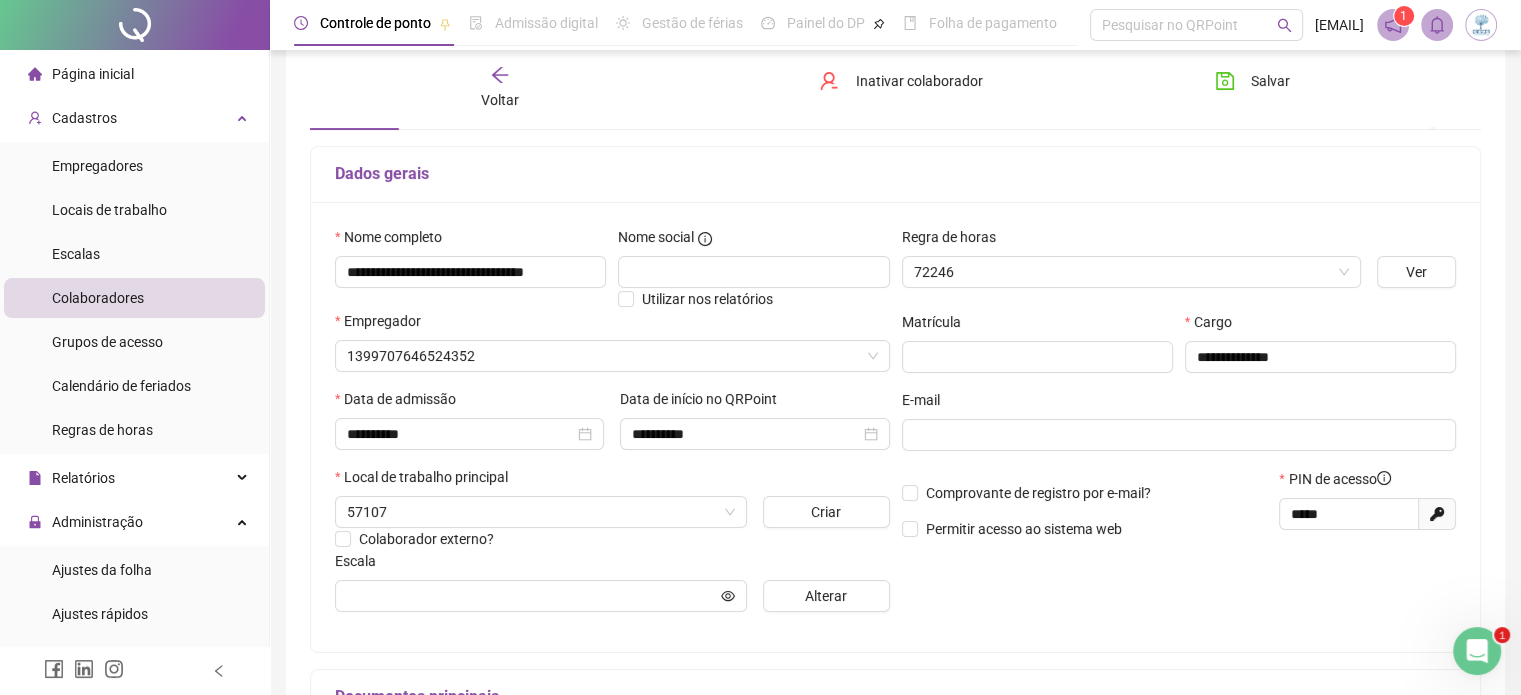 scroll, scrollTop: 110, scrollLeft: 0, axis: vertical 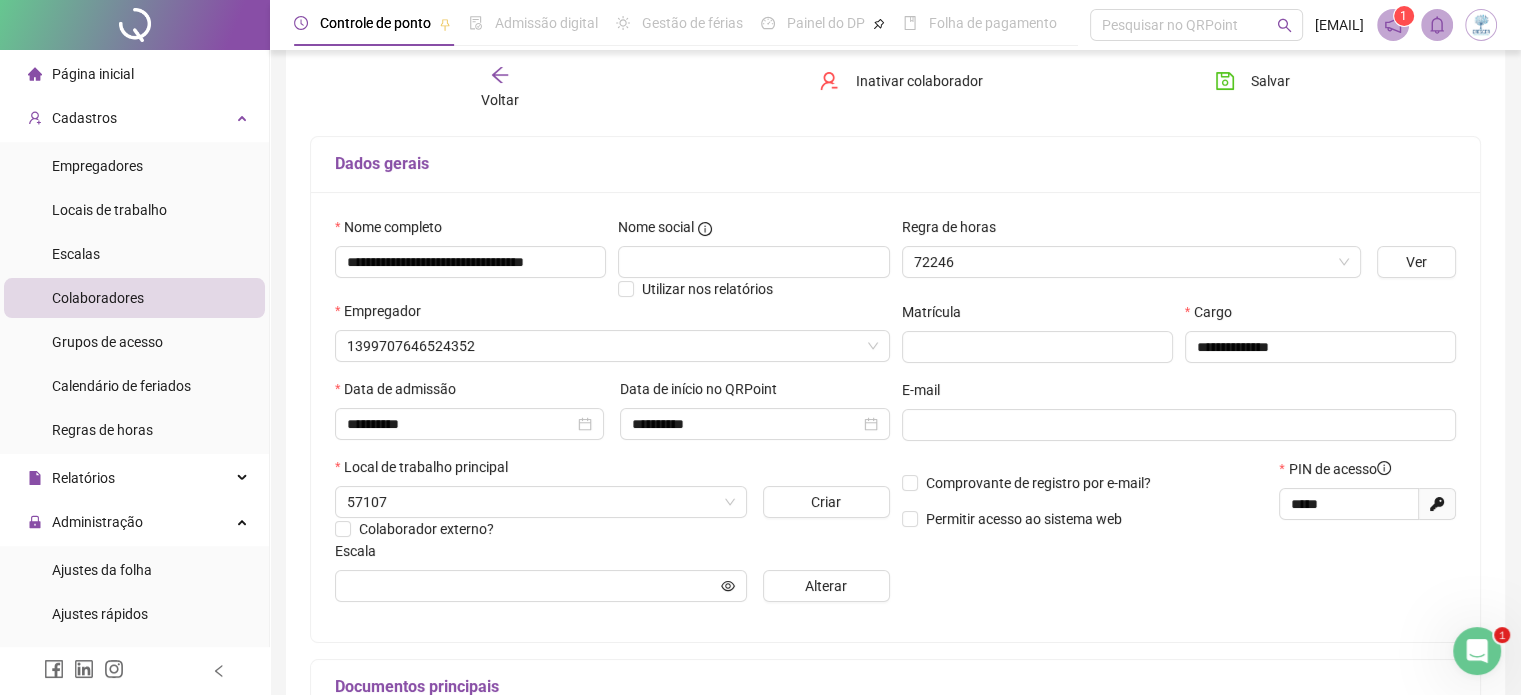type on "**********" 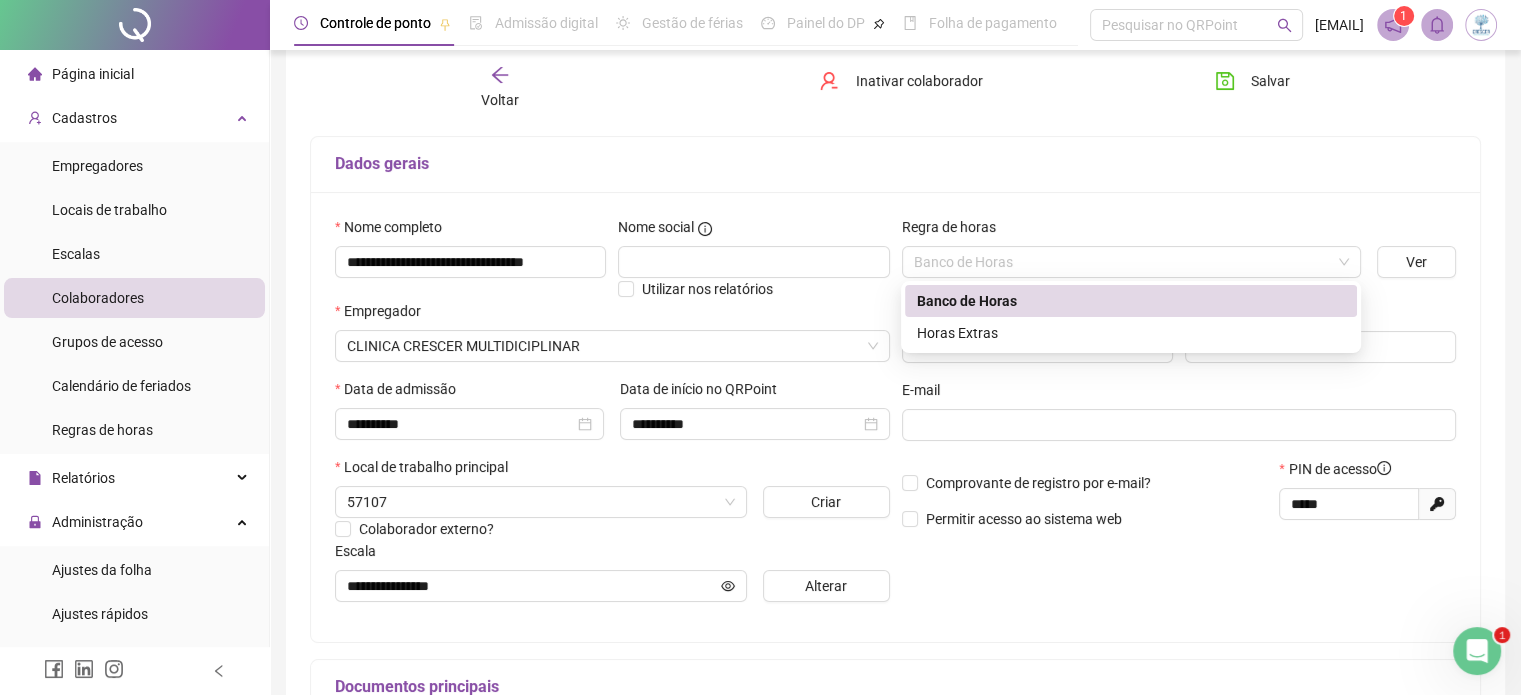 drag, startPoint x: 1204, startPoint y: 266, endPoint x: 1196, endPoint y: 279, distance: 15.264338 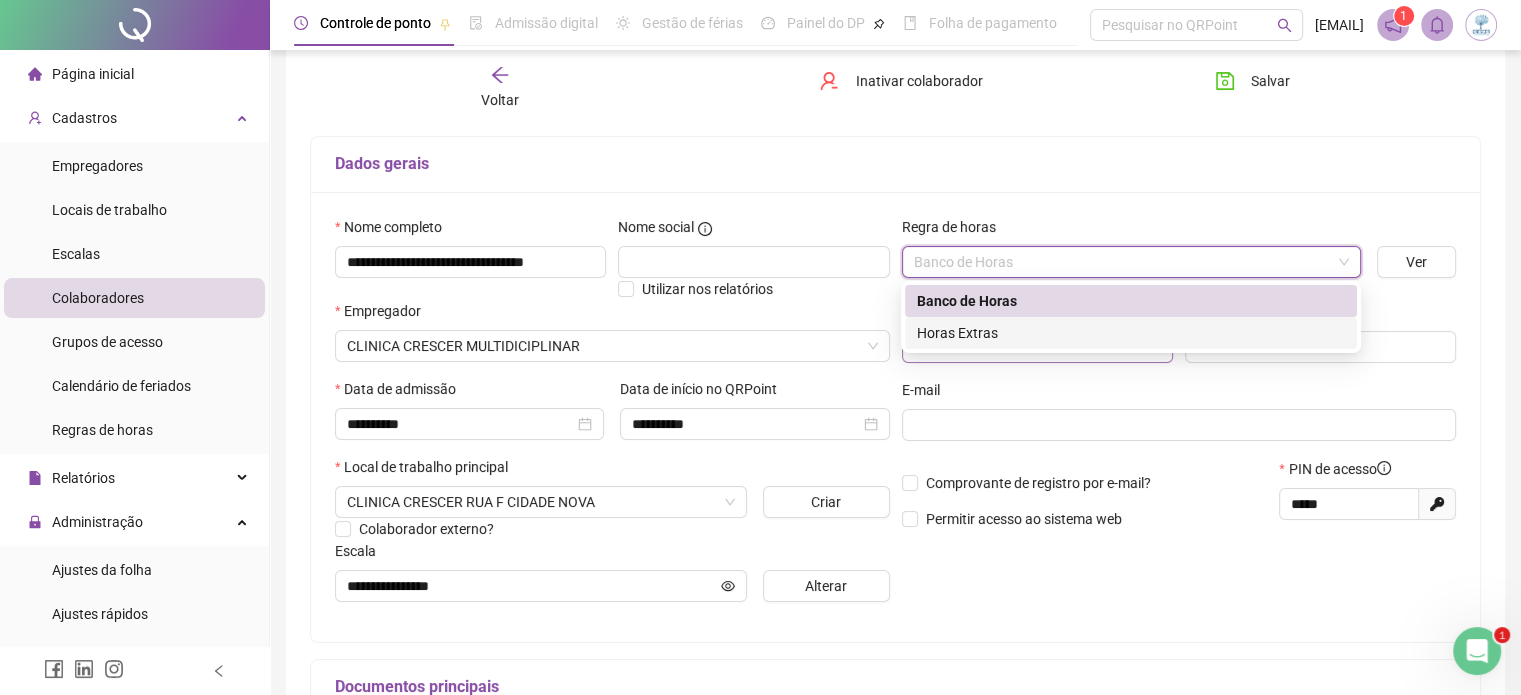 click on "Horas Extras" at bounding box center [1131, 333] 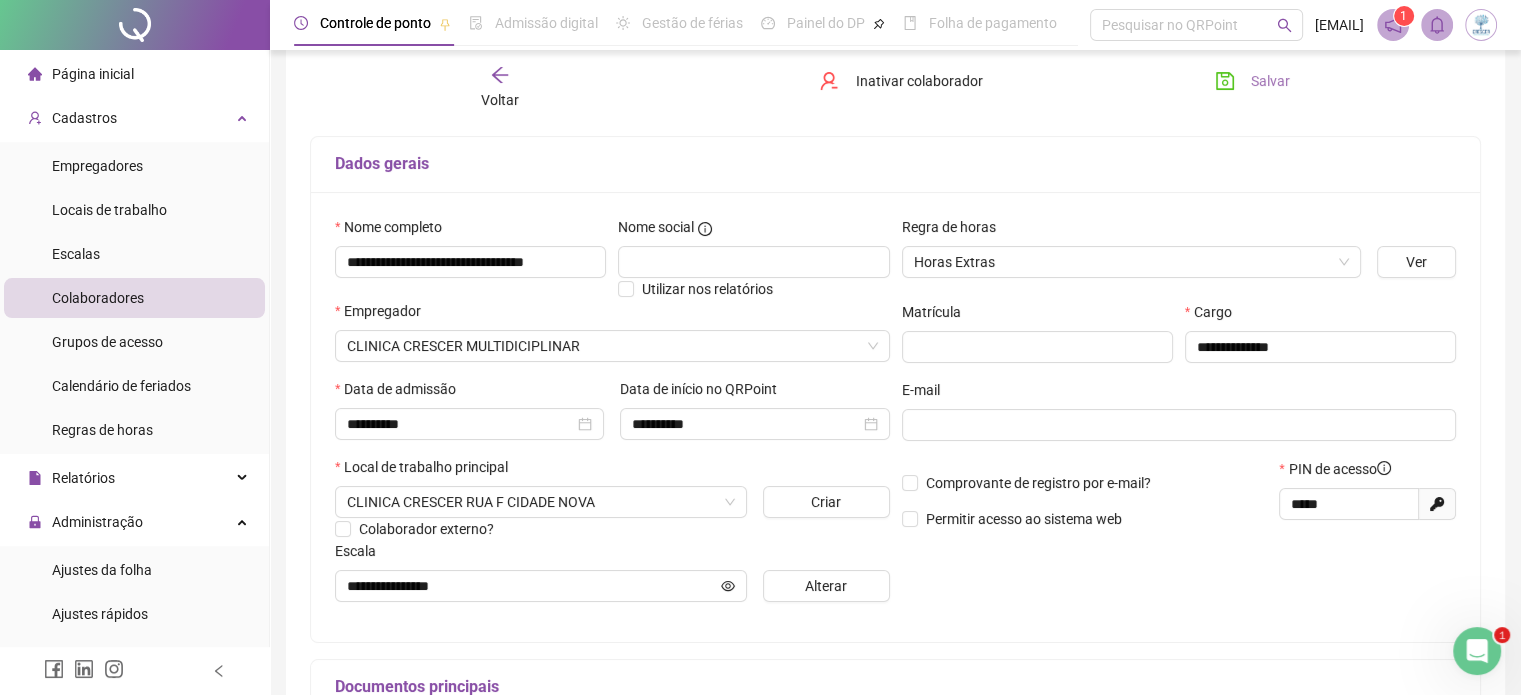 click on "Salvar" at bounding box center [1270, 81] 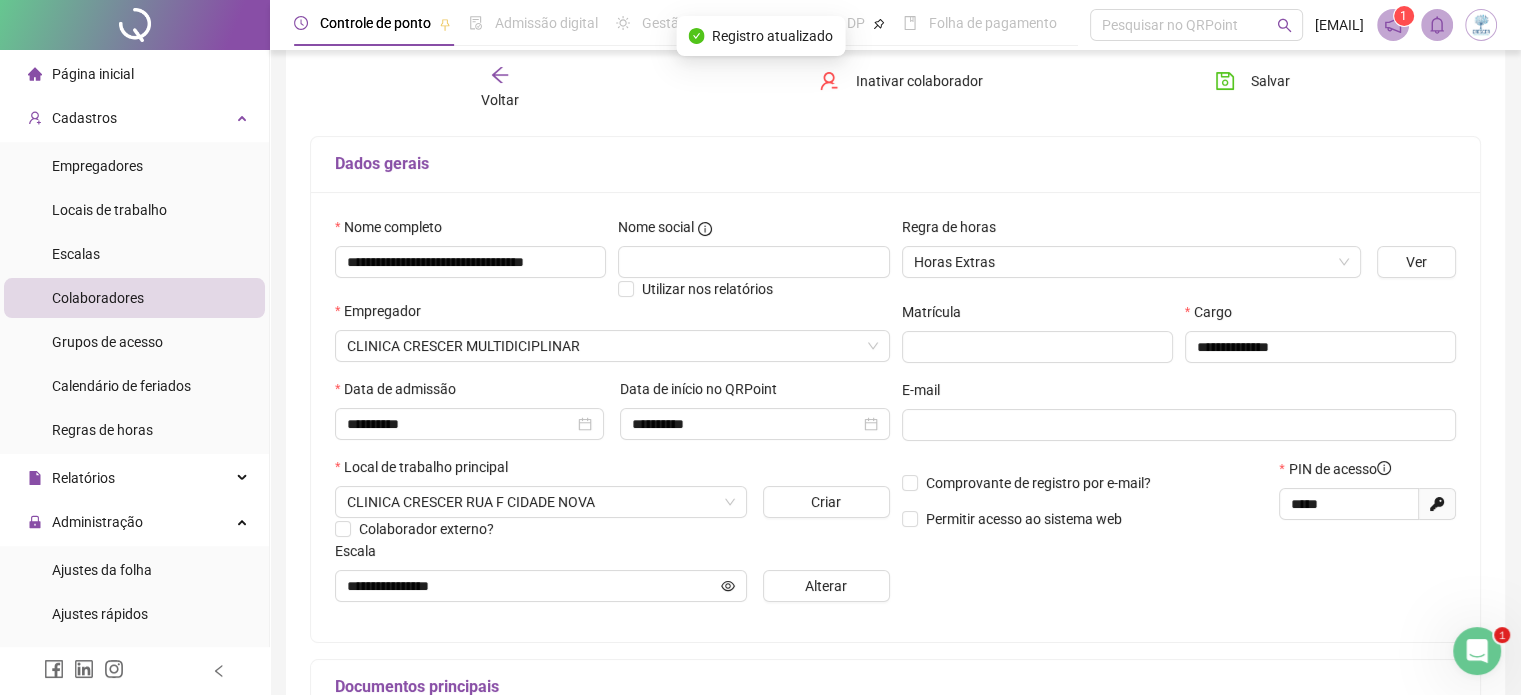 click 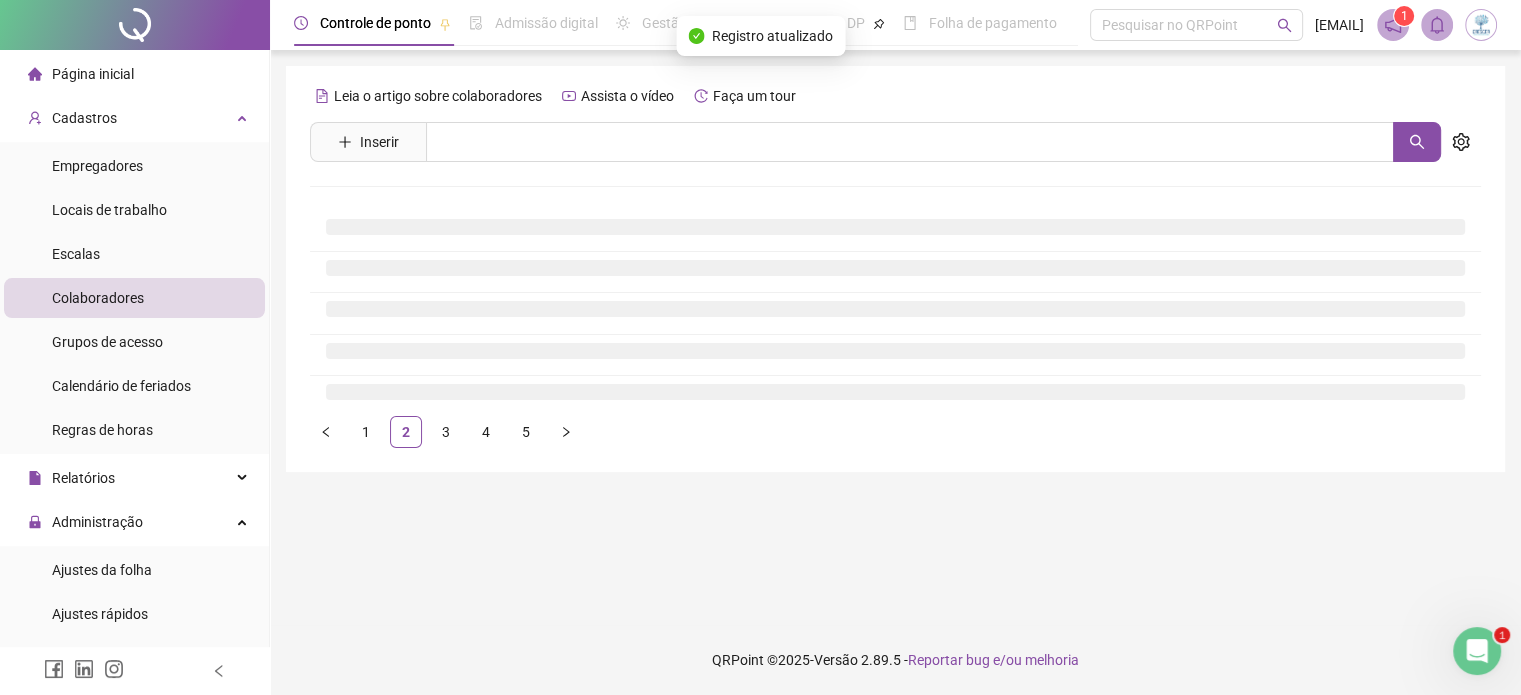 scroll, scrollTop: 0, scrollLeft: 0, axis: both 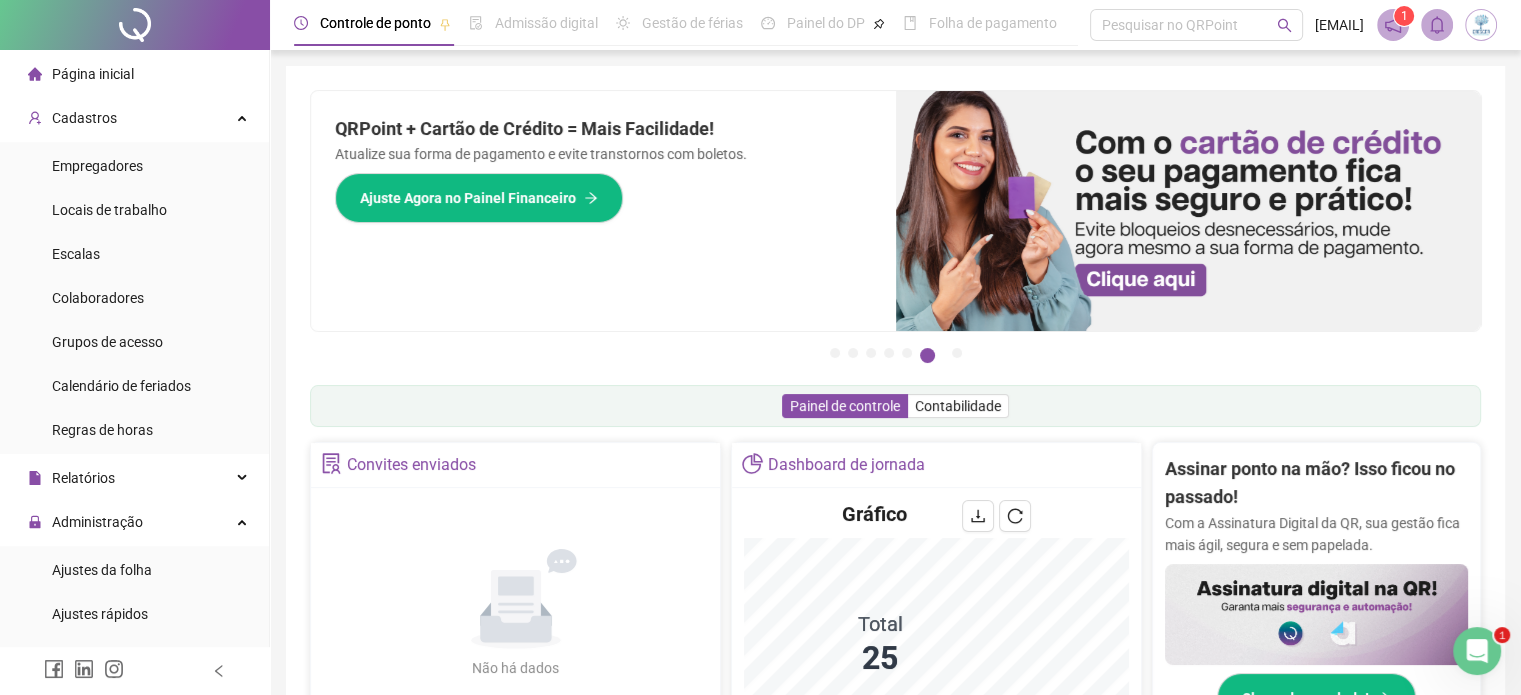 drag, startPoint x: 587, startPoint y: 518, endPoint x: 1535, endPoint y: 627, distance: 954.2458 